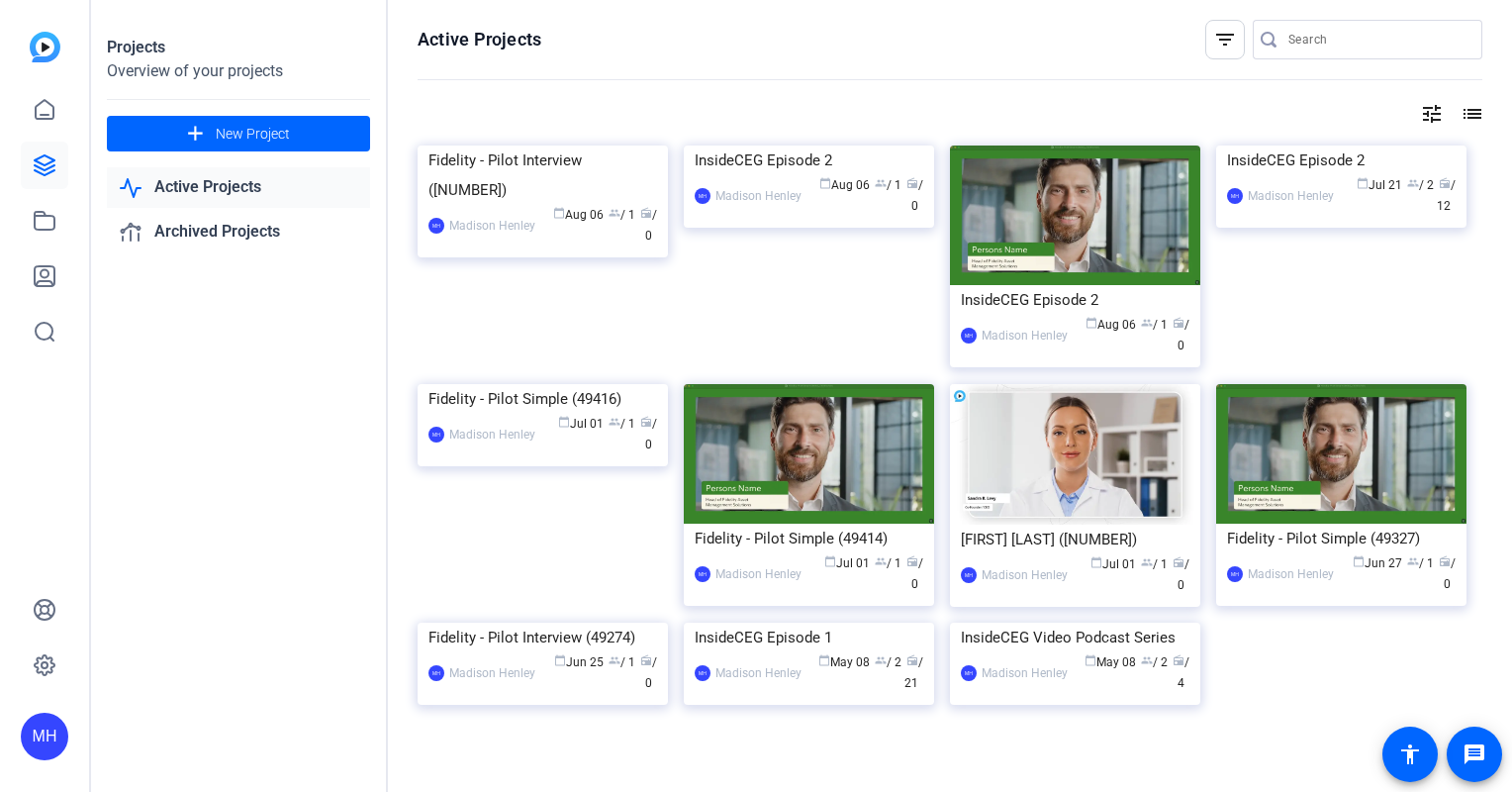 scroll, scrollTop: 0, scrollLeft: 0, axis: both 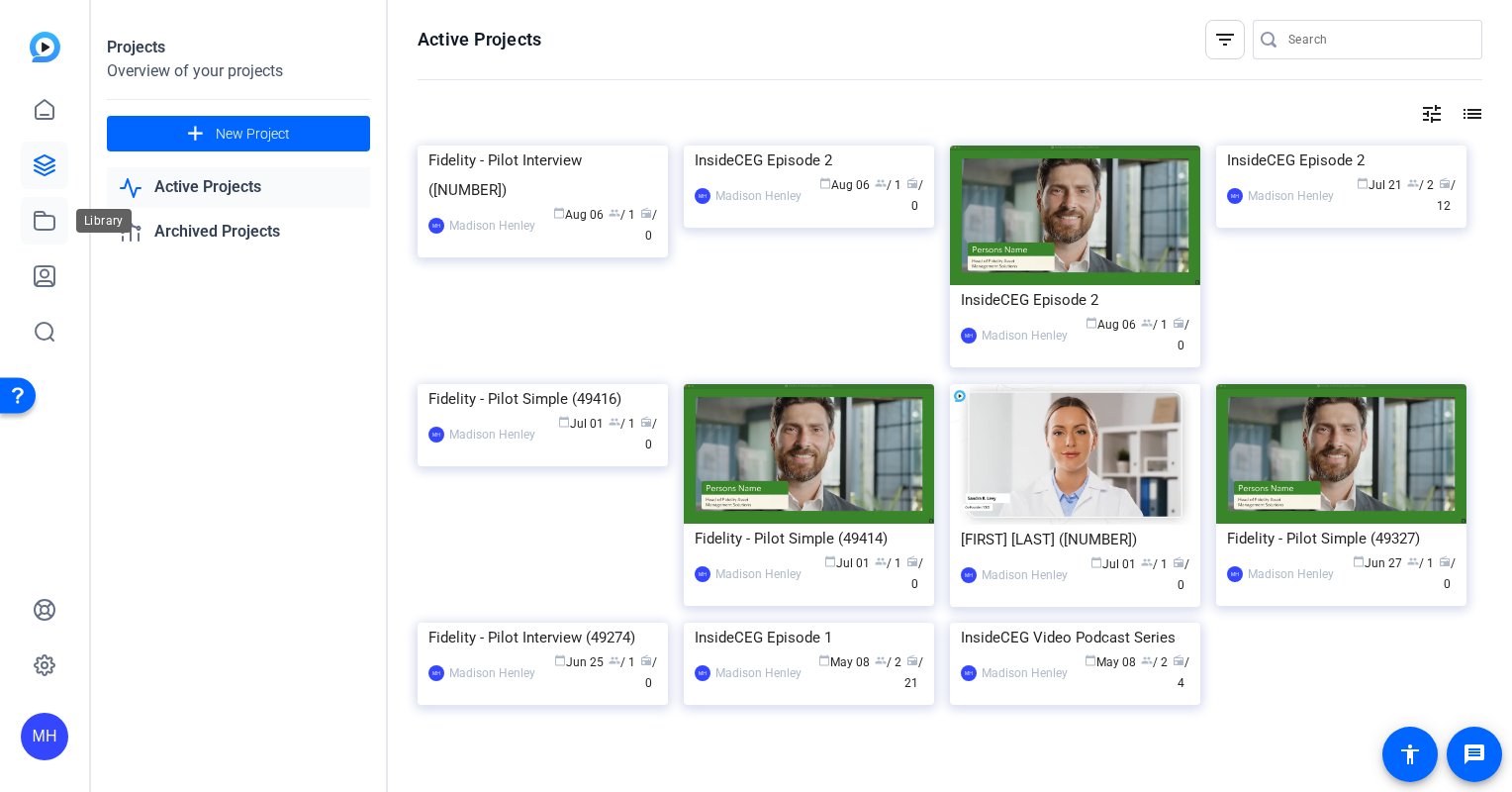 click 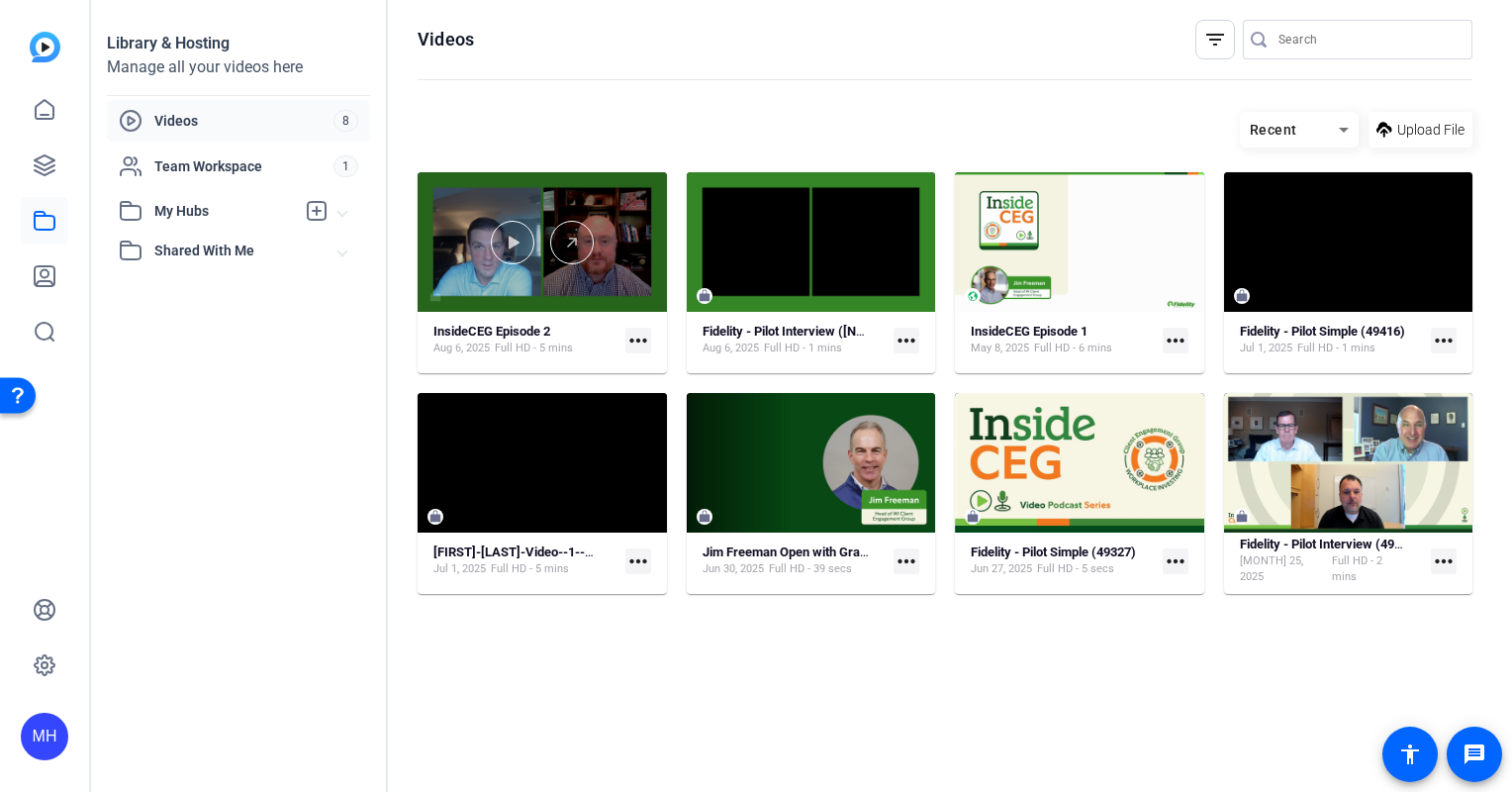 click 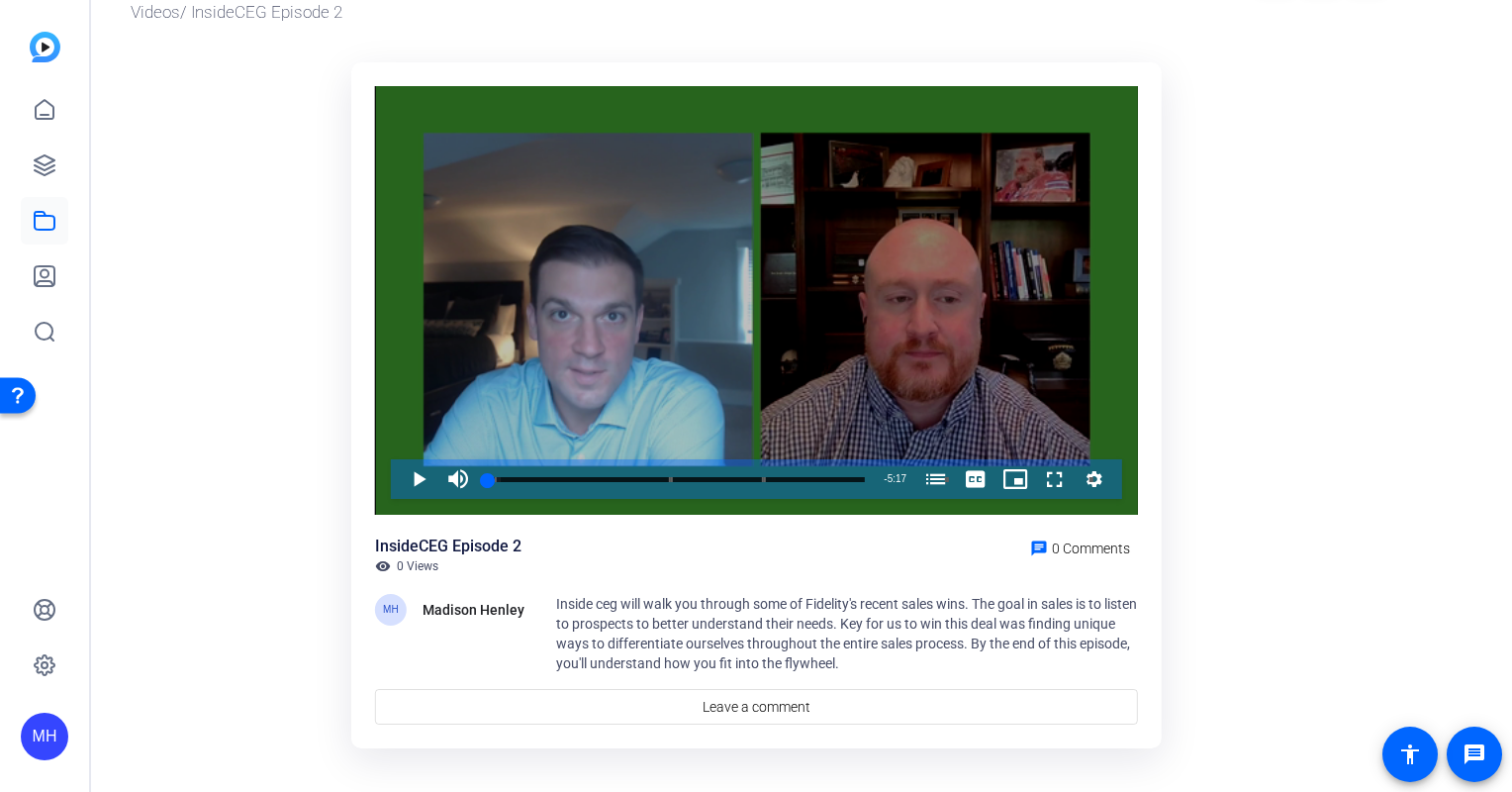 scroll, scrollTop: 79, scrollLeft: 0, axis: vertical 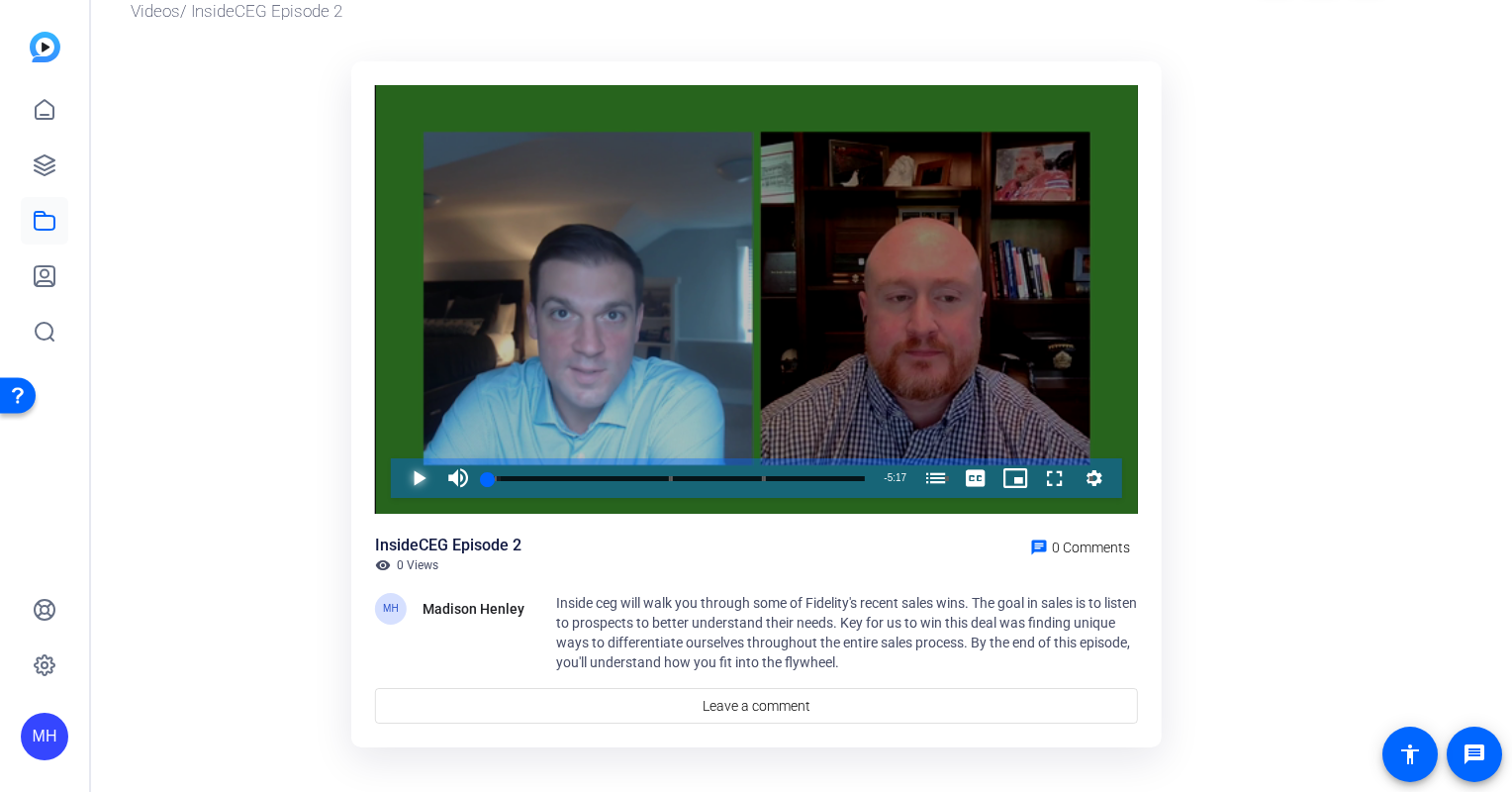 click at bounding box center [399, 478] 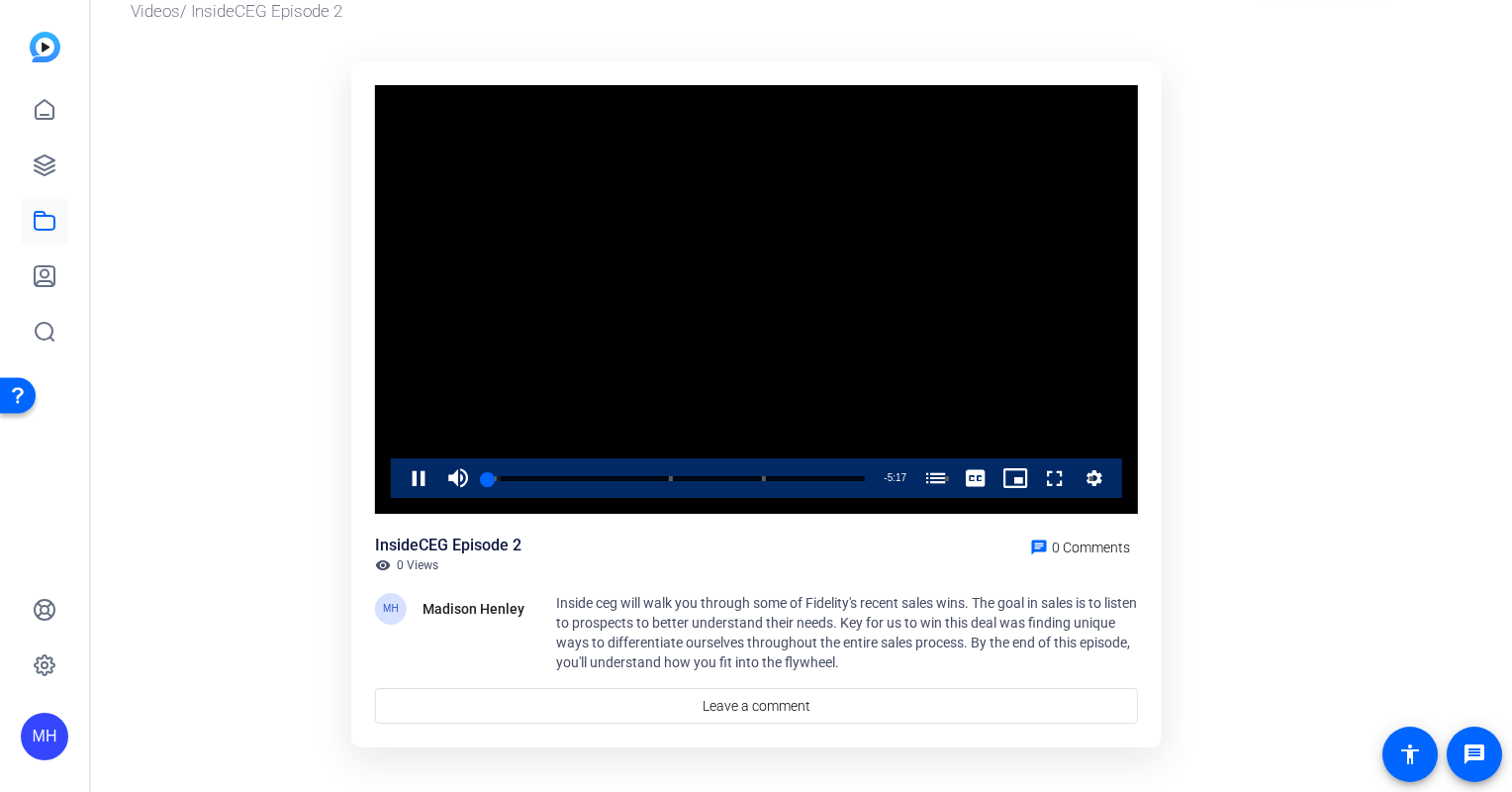 click on "Video Player is loading. Play Video Pause Mute Current Time  0:00 / Duration  5:17 Loaded :  3.51% 0:00 0:00 How To Leverage Fidelity's Core Market Sales (00:06) Fidelity's Recent Syncora Win (02:34) The Fidelity Company's Flywheel (03:53) How Fidelity Won a QR Code Deal (06:27) Fidelity Software's Synco Win (08:29) Stream Type  LIVE Seek to live, currently behind live LIVE Remaining Time  - 5:17   1x Playback Rate Chapters Chapters How To Leverage Fidelity's Core Market Sales (00:06) Fidelity's Recent Syncora Win (02:34) The Fidelity Company's Flywheel (03:53) How Fidelity Won a QR Code Deal (06:27) Fidelity Software's Synco Win (08:29) Descriptions descriptions off , selected Captions captions settings , opens captions settings dialog captions off , selected English  Captions Audio Track default , selected Picture-in-Picture Fullscreen This is a modal window. Beginning of dialog window. Escape will cancel and close the window. Text Color White Black Red Green Blue Yellow Magenta Cyan Transparency" 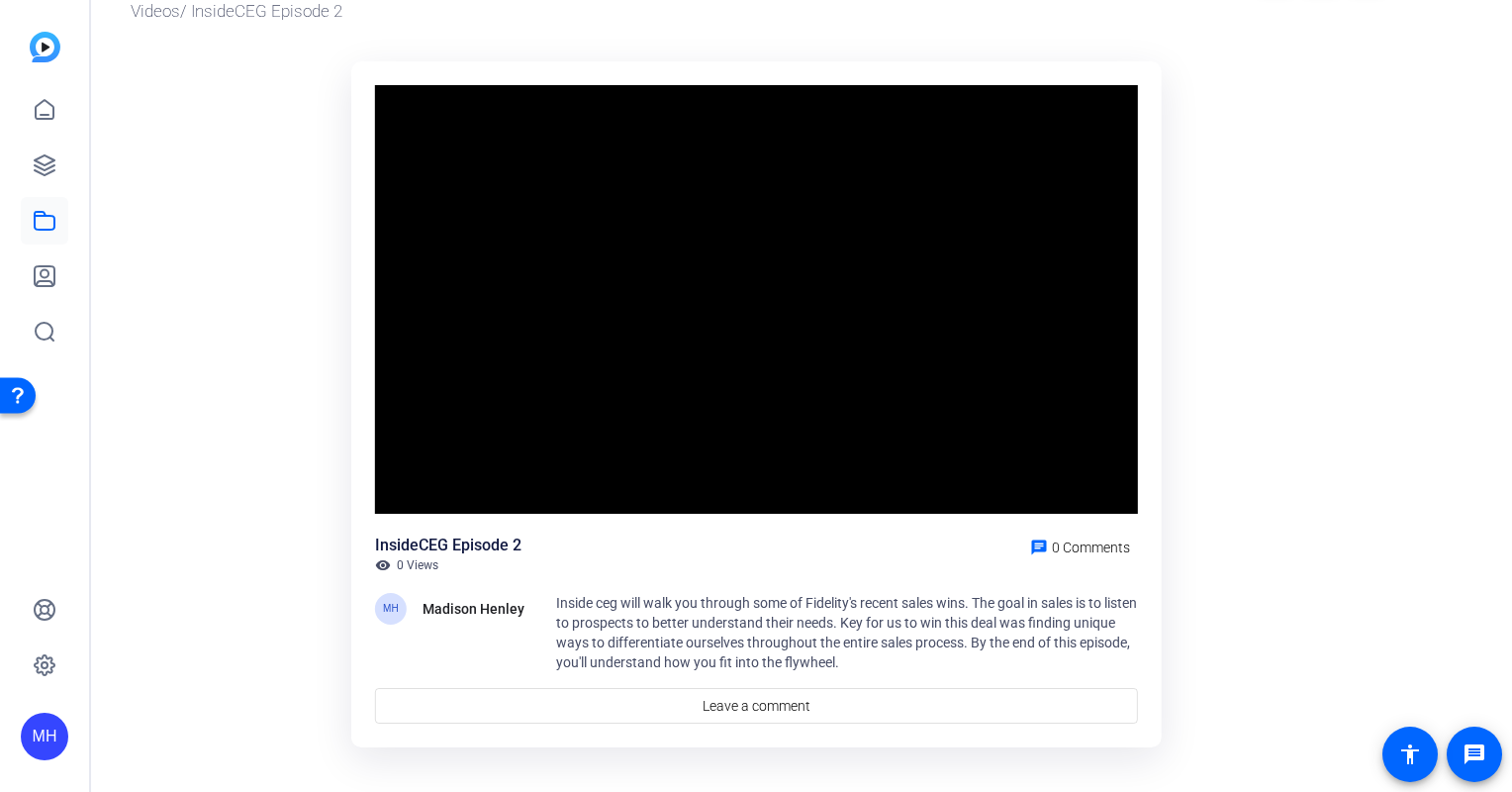 click on "Video Player is loading. Play Video Pause Mute Current Time  0:01 / Duration  5:17 Loaded :  12.58% 0:00 0:01 How To Leverage Fidelity's Core Market Sales (00:06) Fidelity's Recent Syncora Win (02:34) The Fidelity Company's Flywheel (03:53) How Fidelity Won a QR Code Deal (06:27) Fidelity Software's Synco Win (08:29) Stream Type  LIVE Seek to live, currently behind live LIVE Remaining Time  - 5:16   1x Playback Rate Chapters Chapters How To Leverage Fidelity's Core Market Sales (00:06) Fidelity's Recent Syncora Win (02:34) The Fidelity Company's Flywheel (03:53) How Fidelity Won a QR Code Deal (06:27) Fidelity Software's Synco Win (08:29) Descriptions descriptions off , selected Captions captions settings , opens captions settings dialog captions off , selected English  Captions Audio Track default , selected Picture-in-Picture Fullscreen This is a modal window. Beginning of dialog window. Escape will cancel and close the window. Text Color White Black Red Green Blue Yellow Magenta Cyan Transparency" 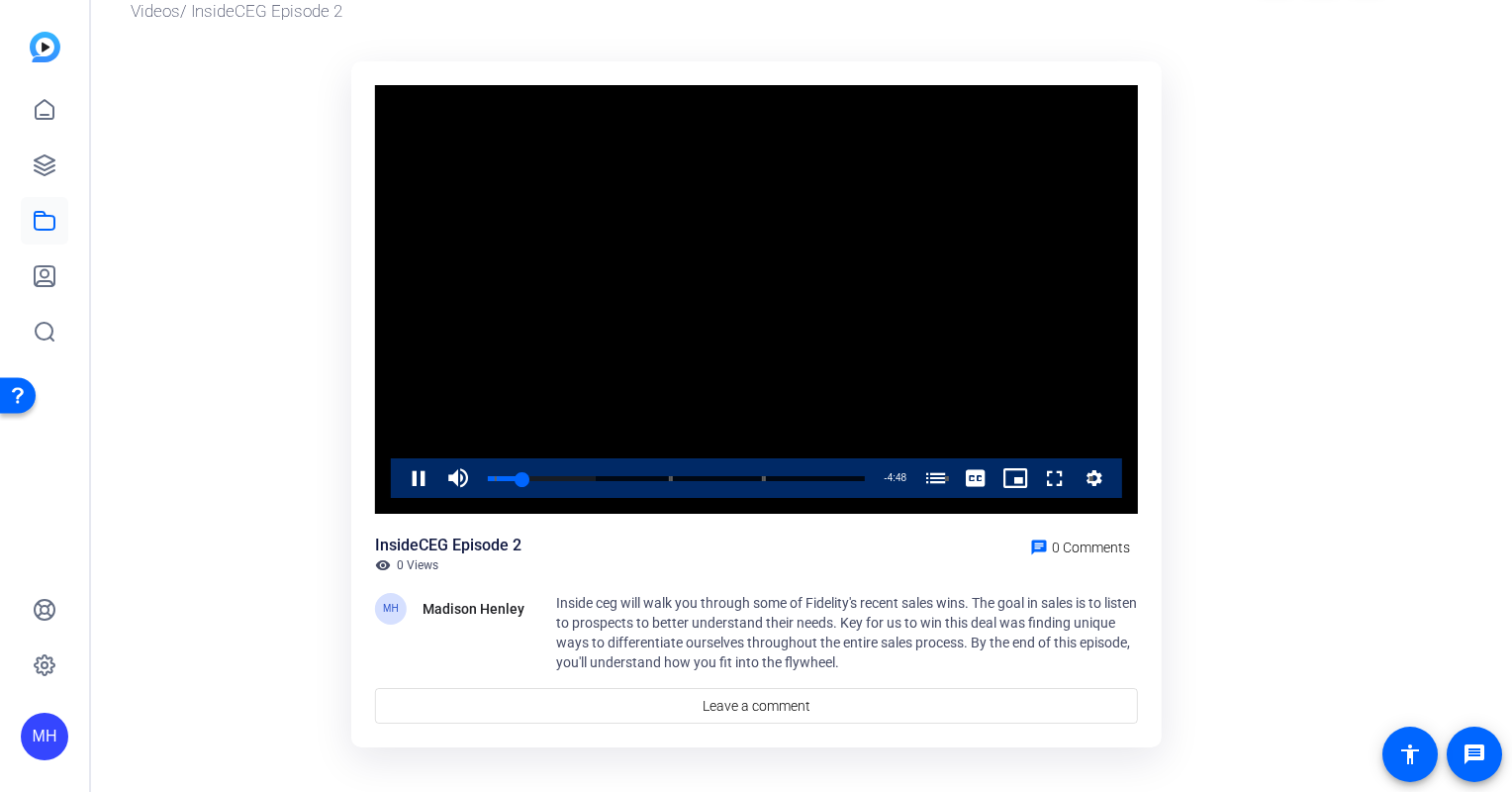 click on "Video Player is loading. Play Video Pause Mute Current Time  0:29 / Duration  5:17 Loaded :  28.71% 0:00 0:29 How To Leverage Fidelity's Core Market Sales (00:06) Fidelity's Recent Syncora Win (02:34) The Fidelity Company's Flywheel (03:53) How Fidelity Won a QR Code Deal (06:27) Fidelity Software's Synco Win (08:29) Stream Type  LIVE Seek to live, currently behind live LIVE Remaining Time  - 4:48   1x Playback Rate Chapters Chapters How To Leverage Fidelity's Core Market Sales (00:06) , selected Fidelity's Recent Syncora Win (02:34) The Fidelity Company's Flywheel (03:53) How Fidelity Won a QR Code Deal (06:27) Fidelity Software's Synco Win (08:29) Descriptions descriptions off , selected Captions captions settings , opens captions settings dialog captions off , selected English  Captions Audio Track default , selected Picture-in-Picture Fullscreen This is a modal window. Beginning of dialog window. Escape will cancel and close the window. Text Color White Black Red Green Blue Yellow Magenta Cyan Red" 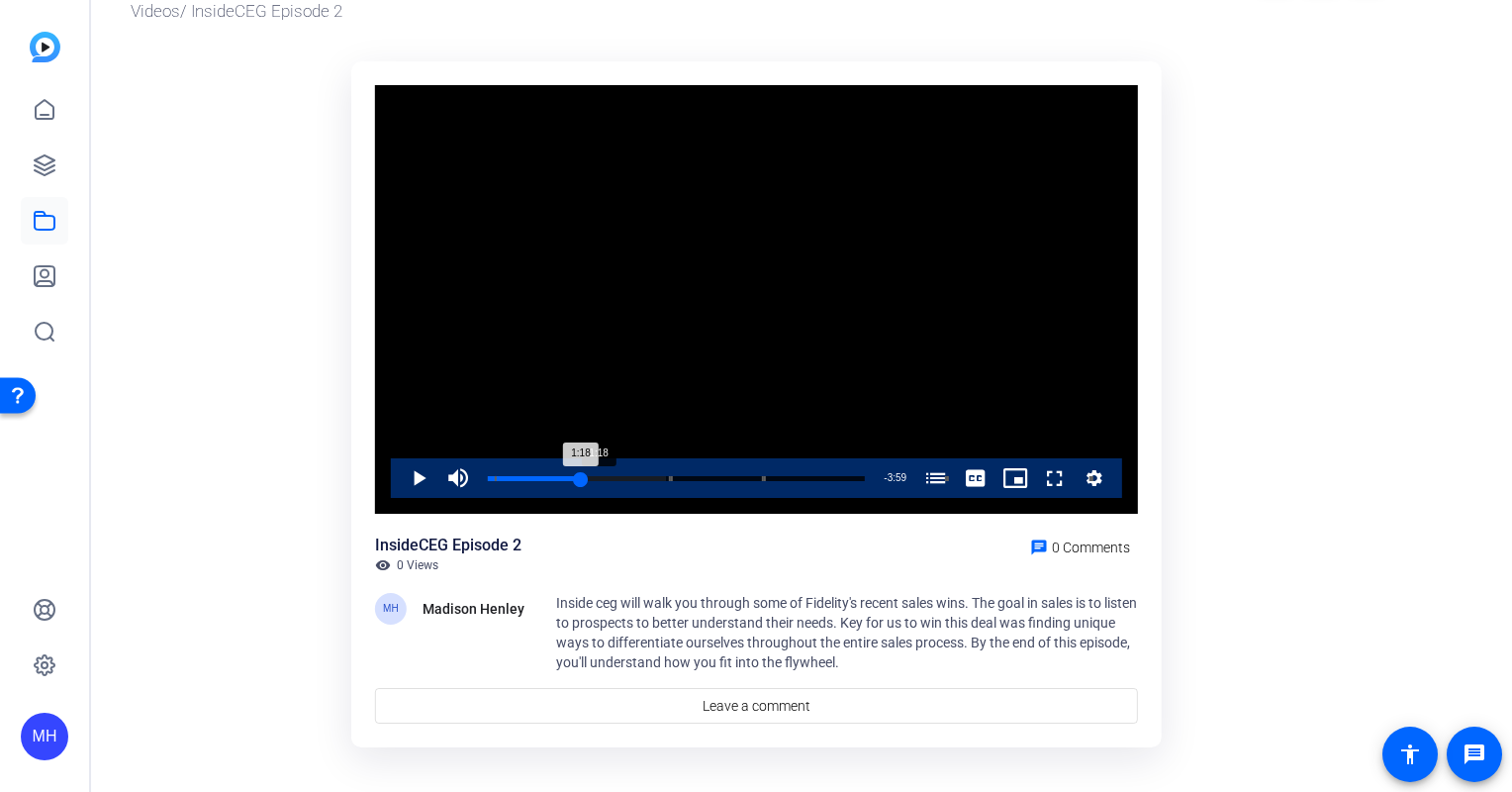 click on "Loaded :  47.35% 1:18 1:18 How To Leverage Fidelity's Core Market Sales (00:06) Fidelity's Recent Syncora Win (02:34) The Fidelity Company's Flywheel (03:53) How Fidelity Won a QR Code Deal (06:27) Fidelity Software's Synco Win (08:29)" at bounding box center [676, 478] 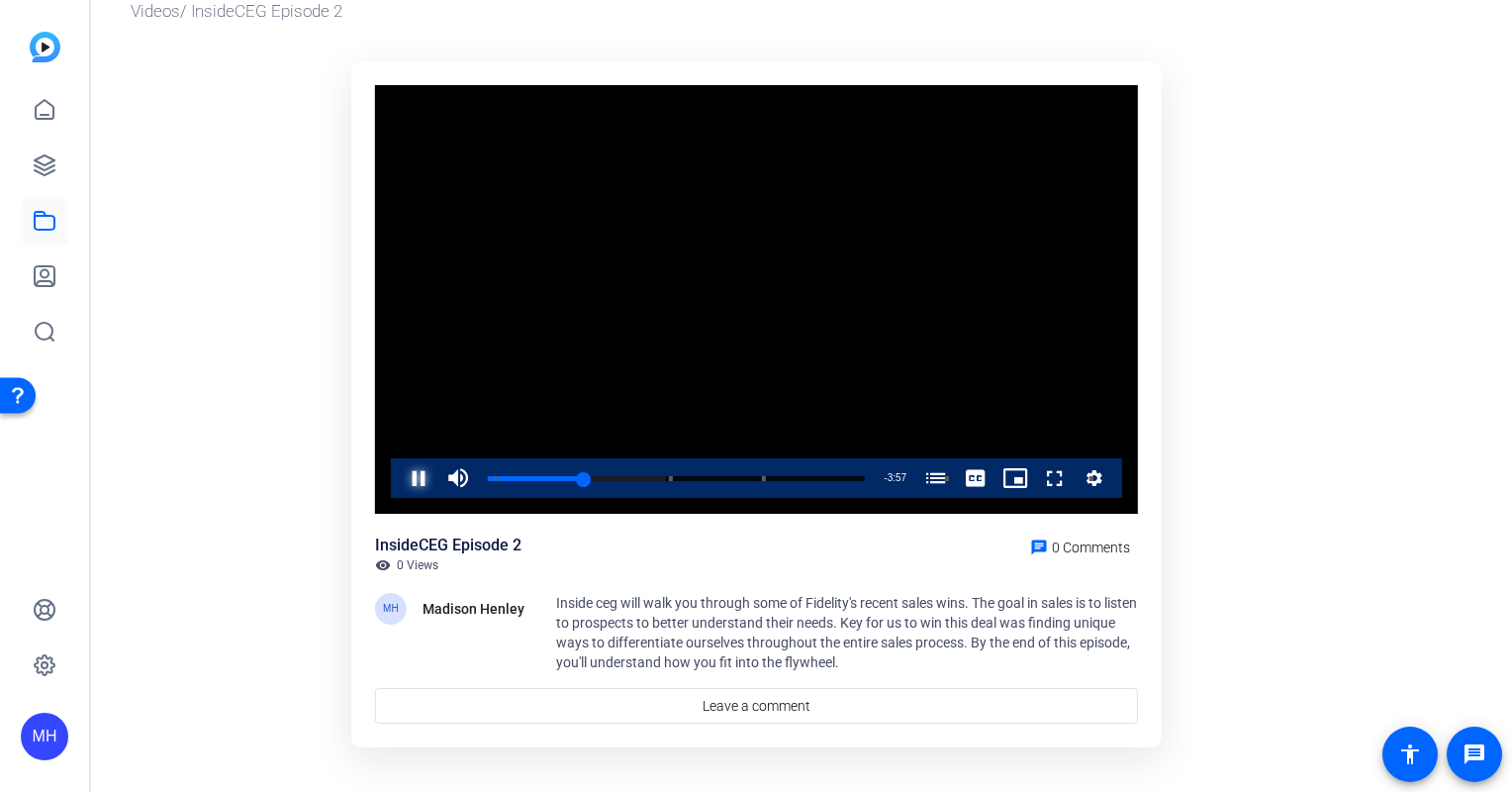 click at bounding box center (399, 478) 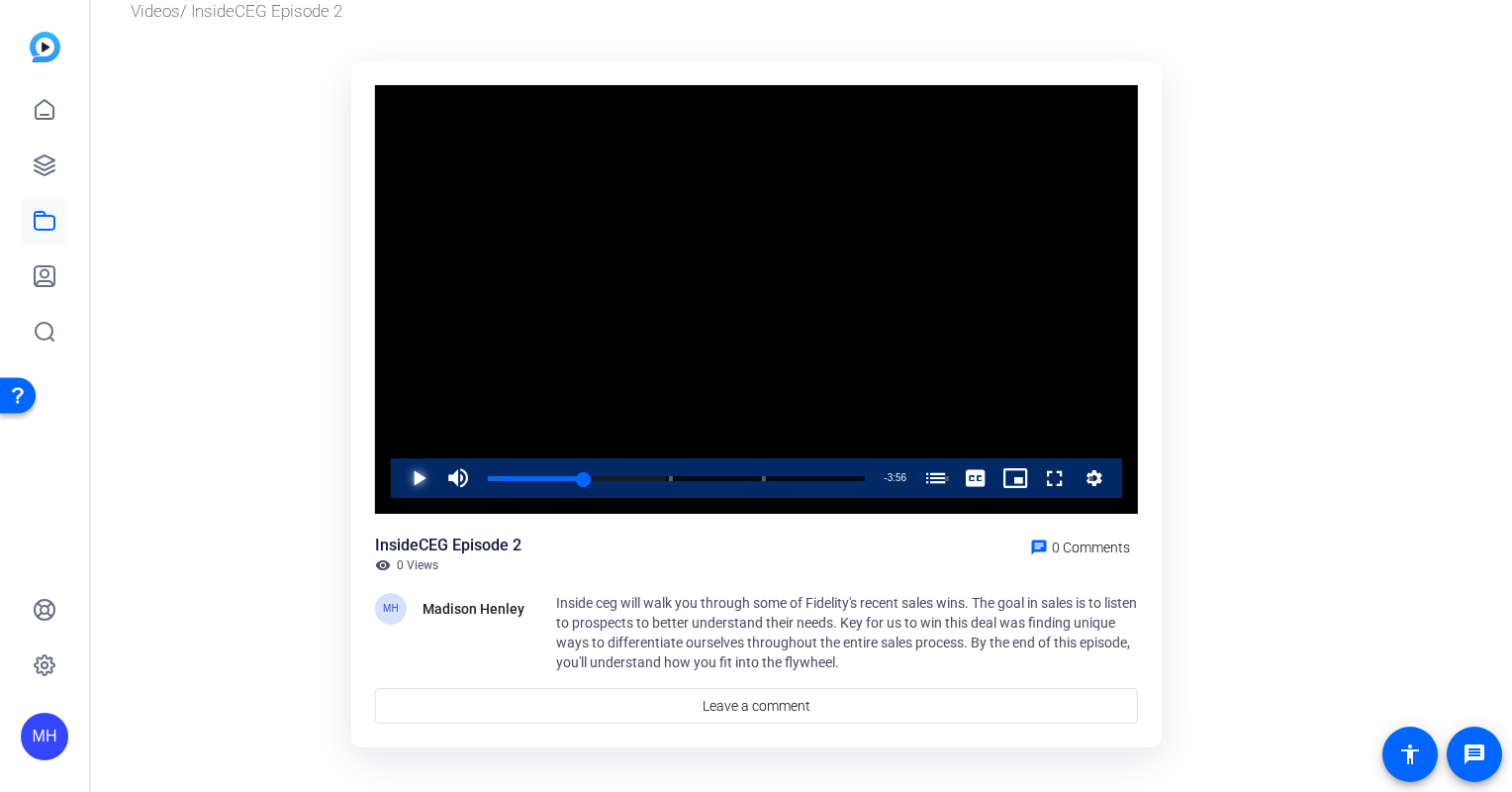 click at bounding box center [399, 478] 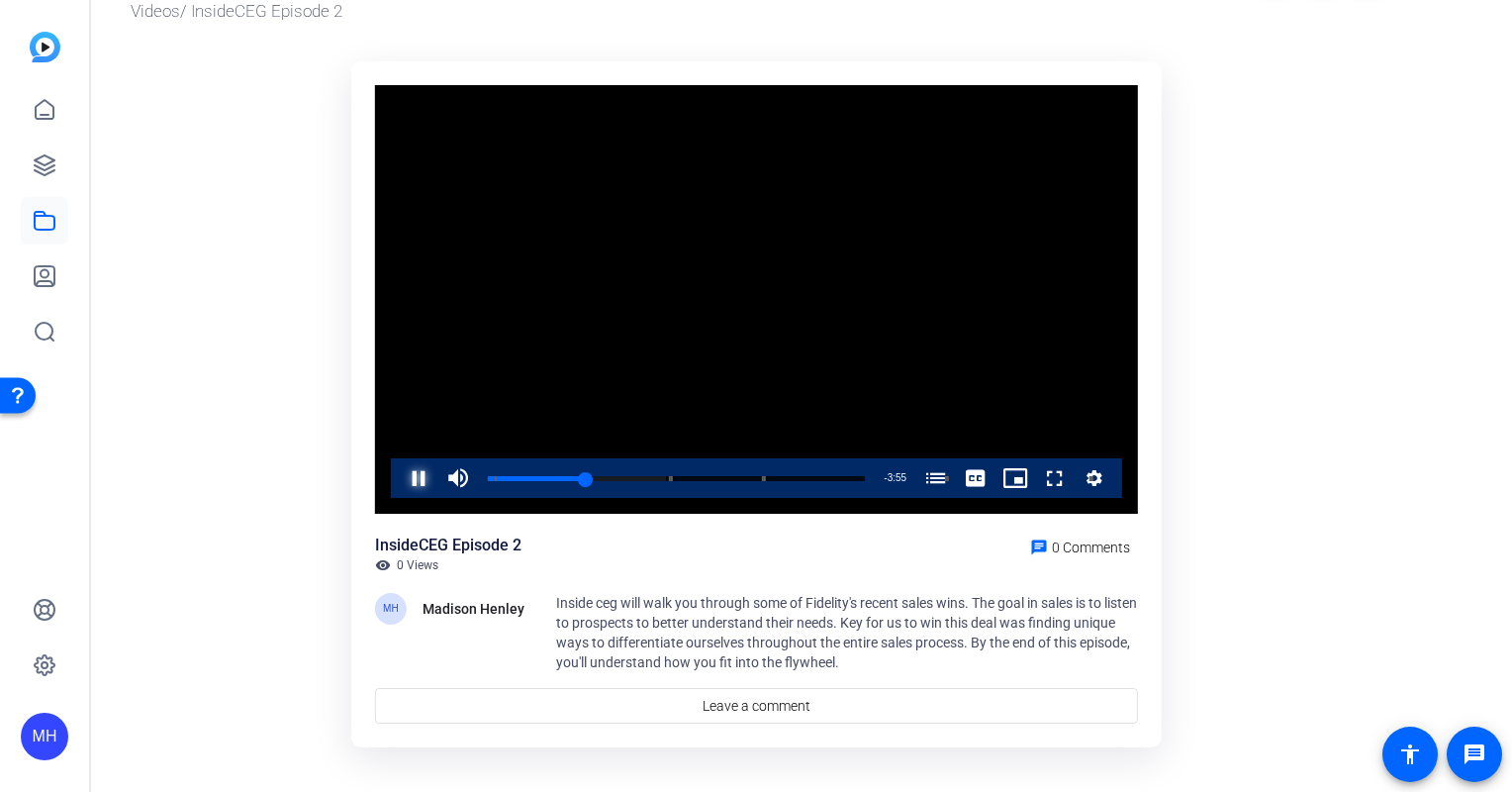 click at bounding box center (399, 478) 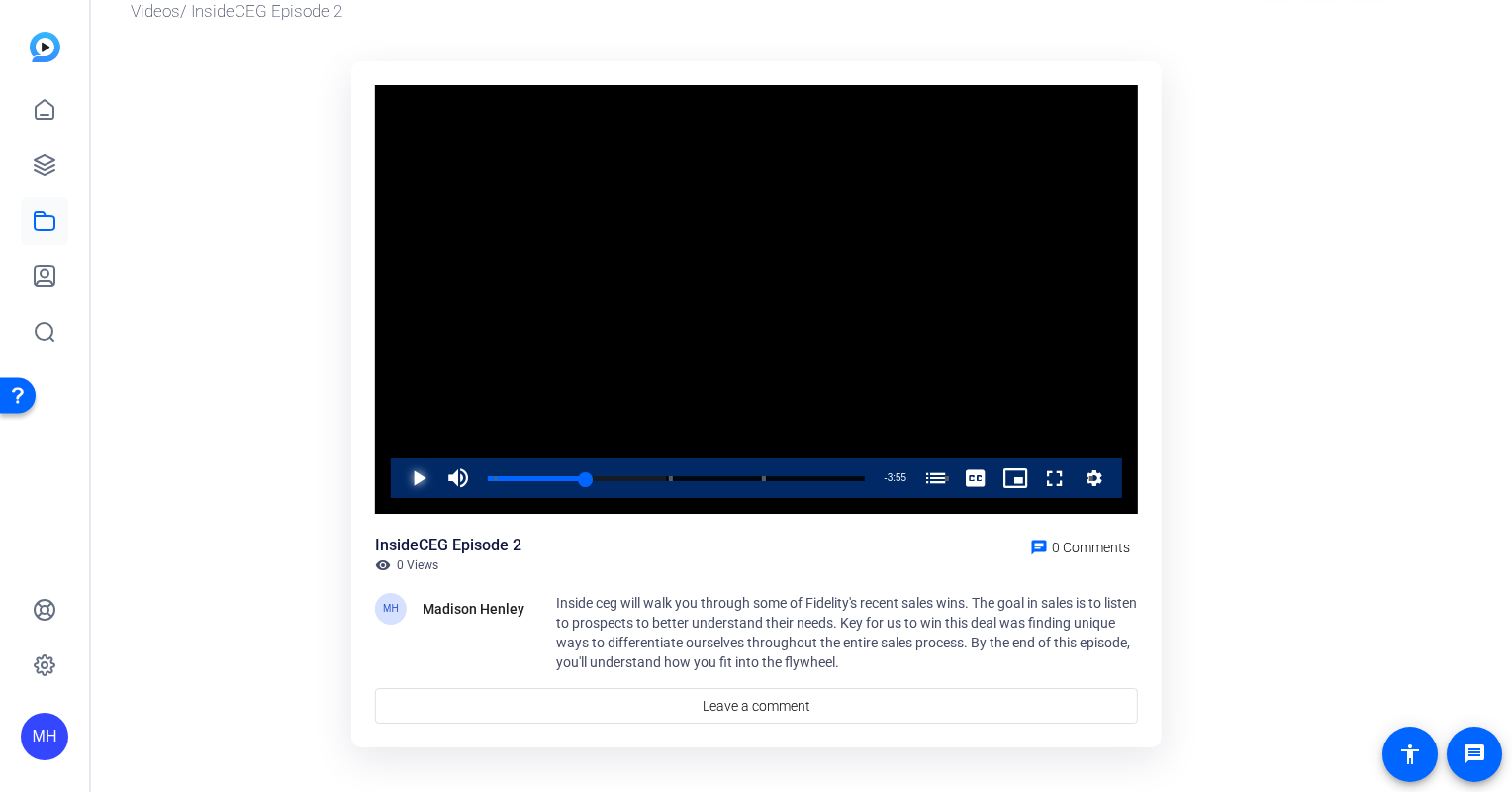 click at bounding box center [399, 478] 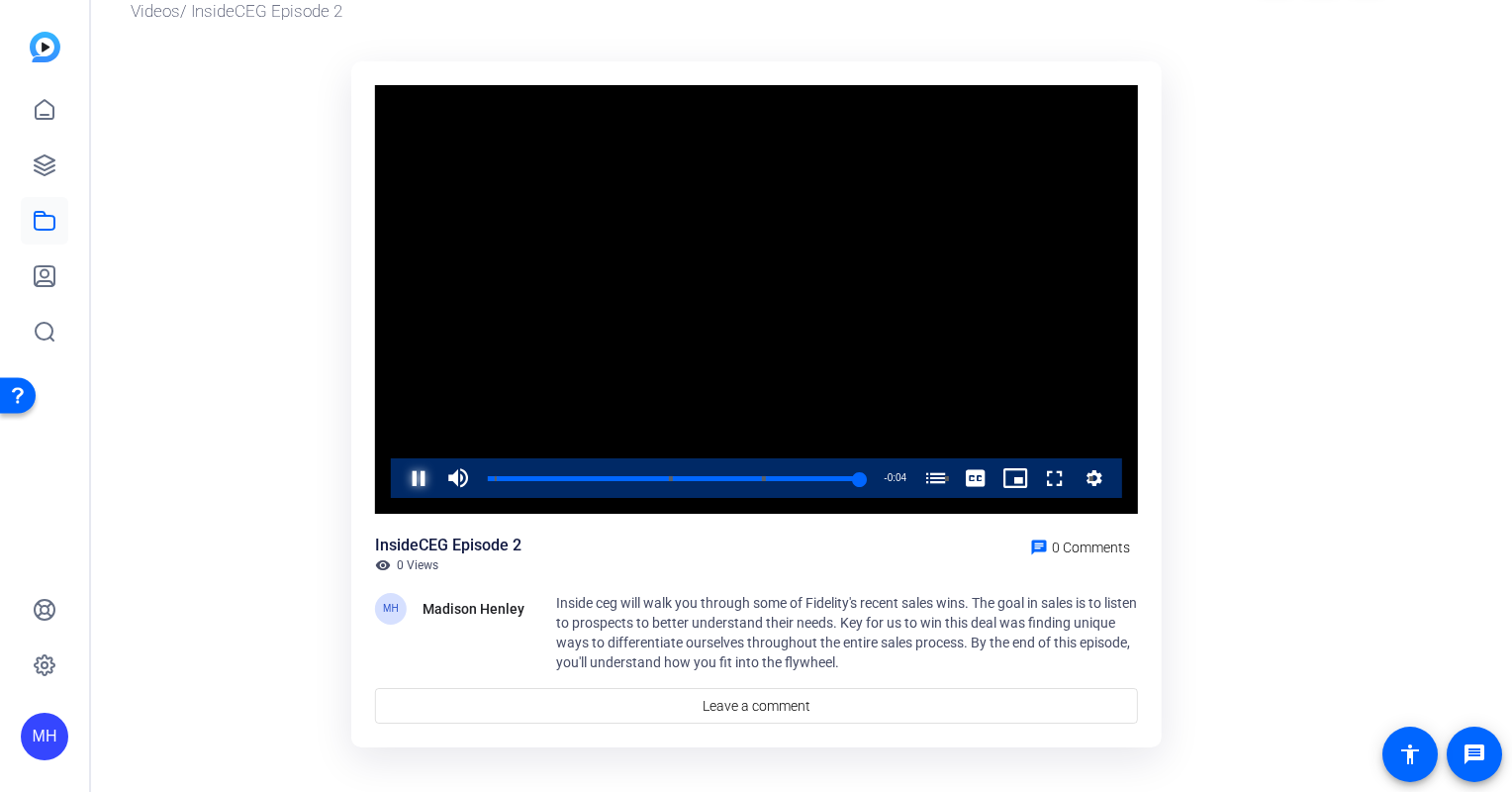 scroll, scrollTop: 0, scrollLeft: 0, axis: both 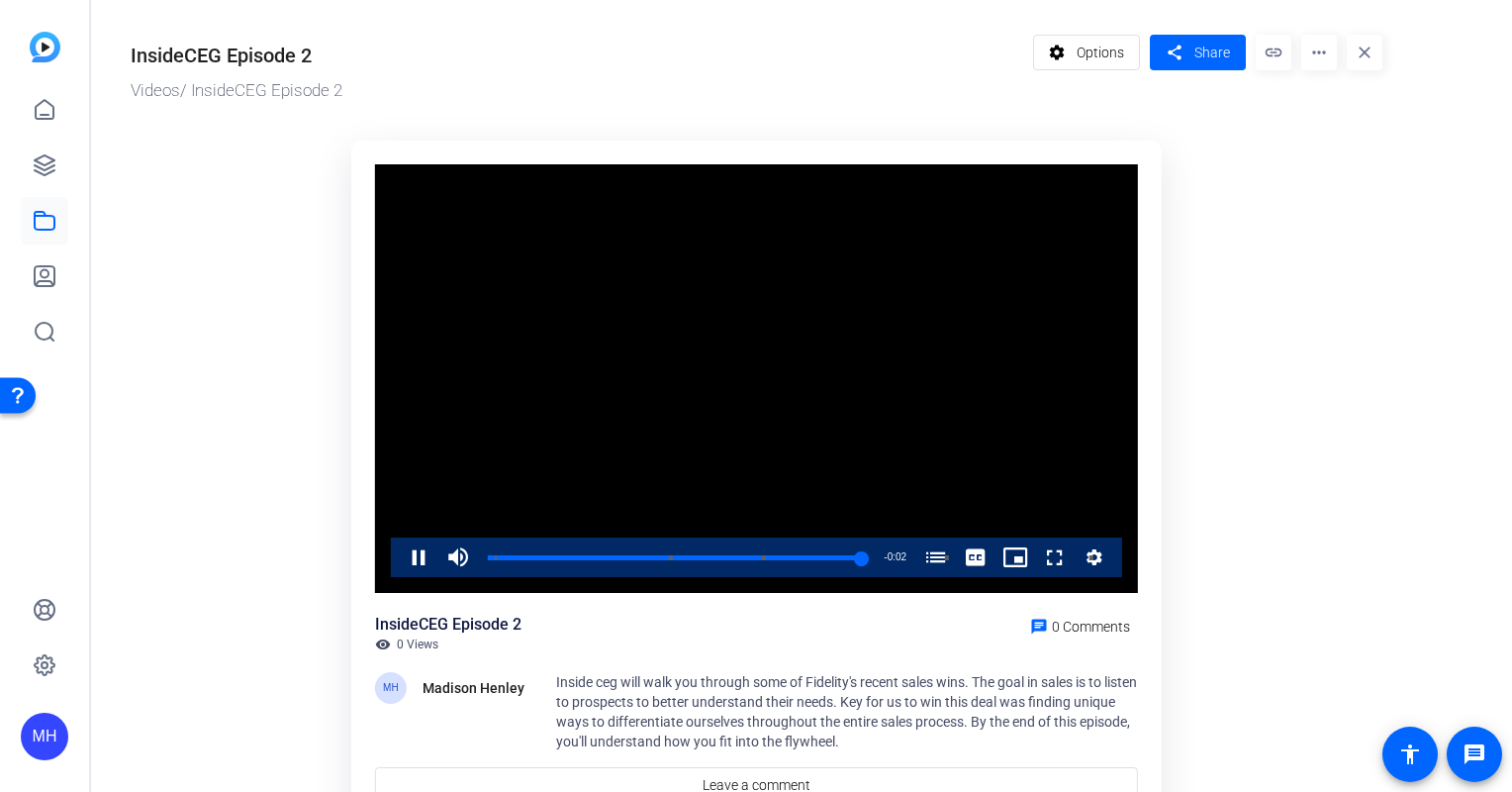 click on "more_horiz" 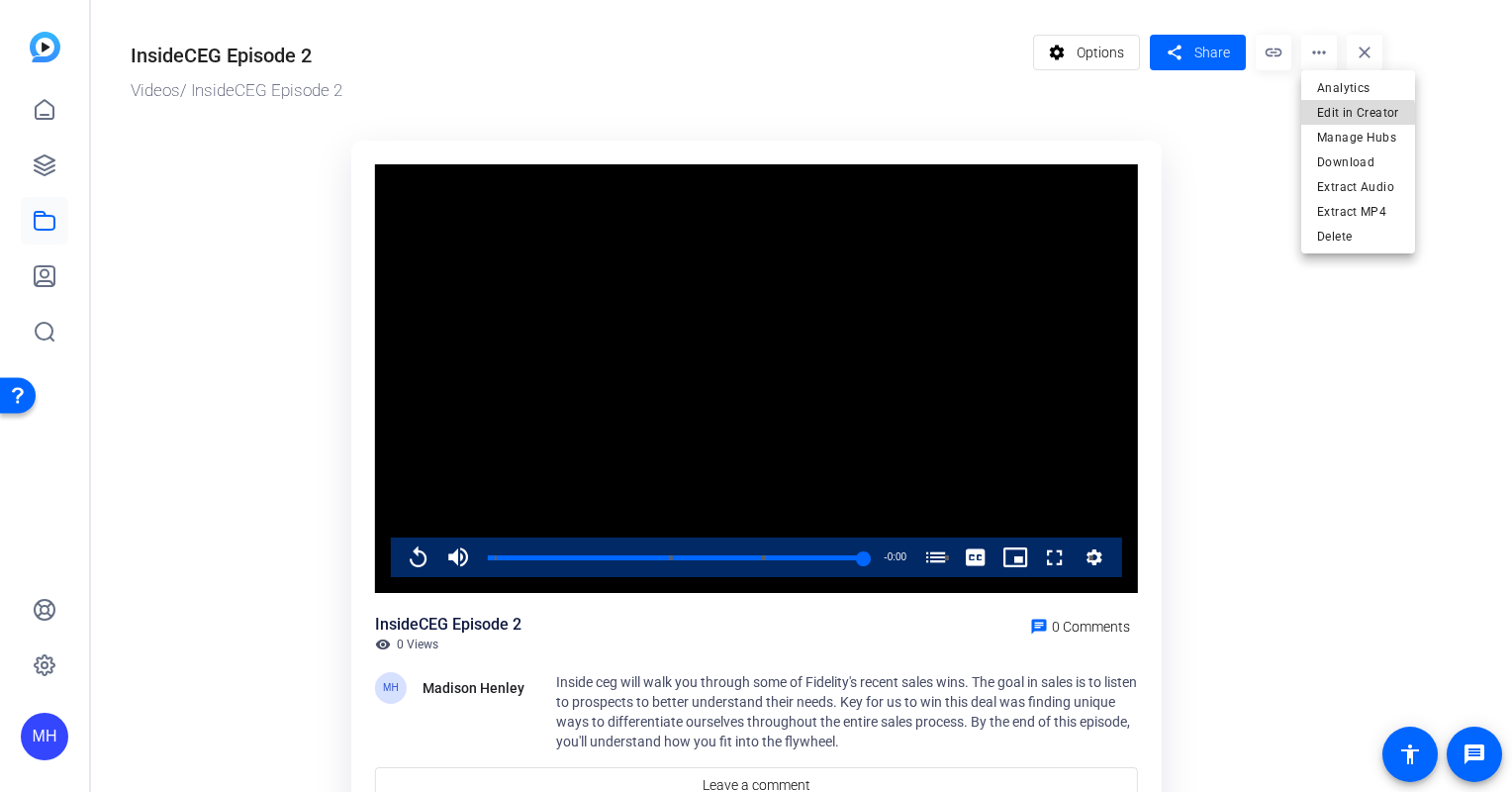 click on "Edit in Creator" at bounding box center [1358, 113] 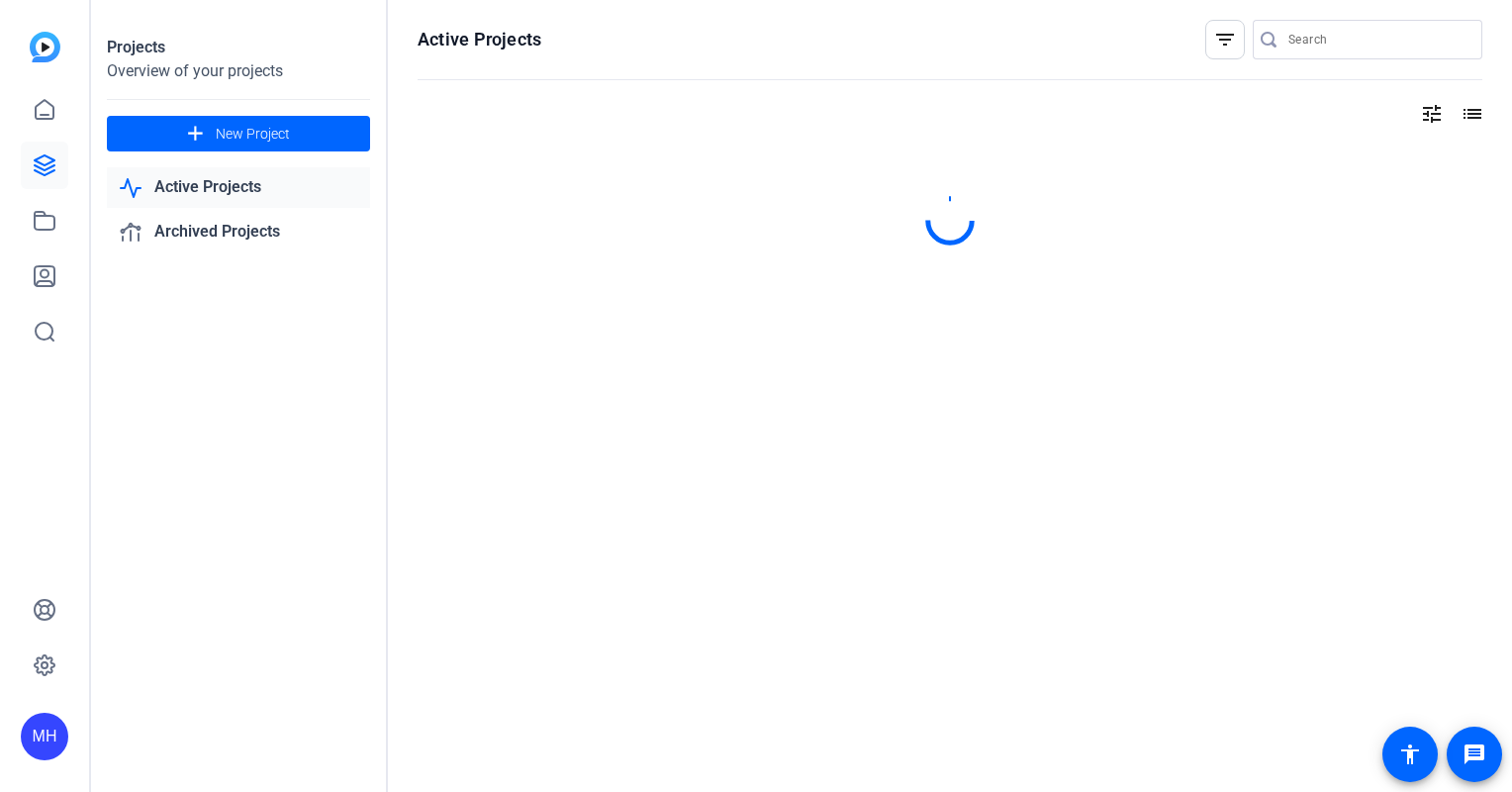 scroll, scrollTop: 0, scrollLeft: 0, axis: both 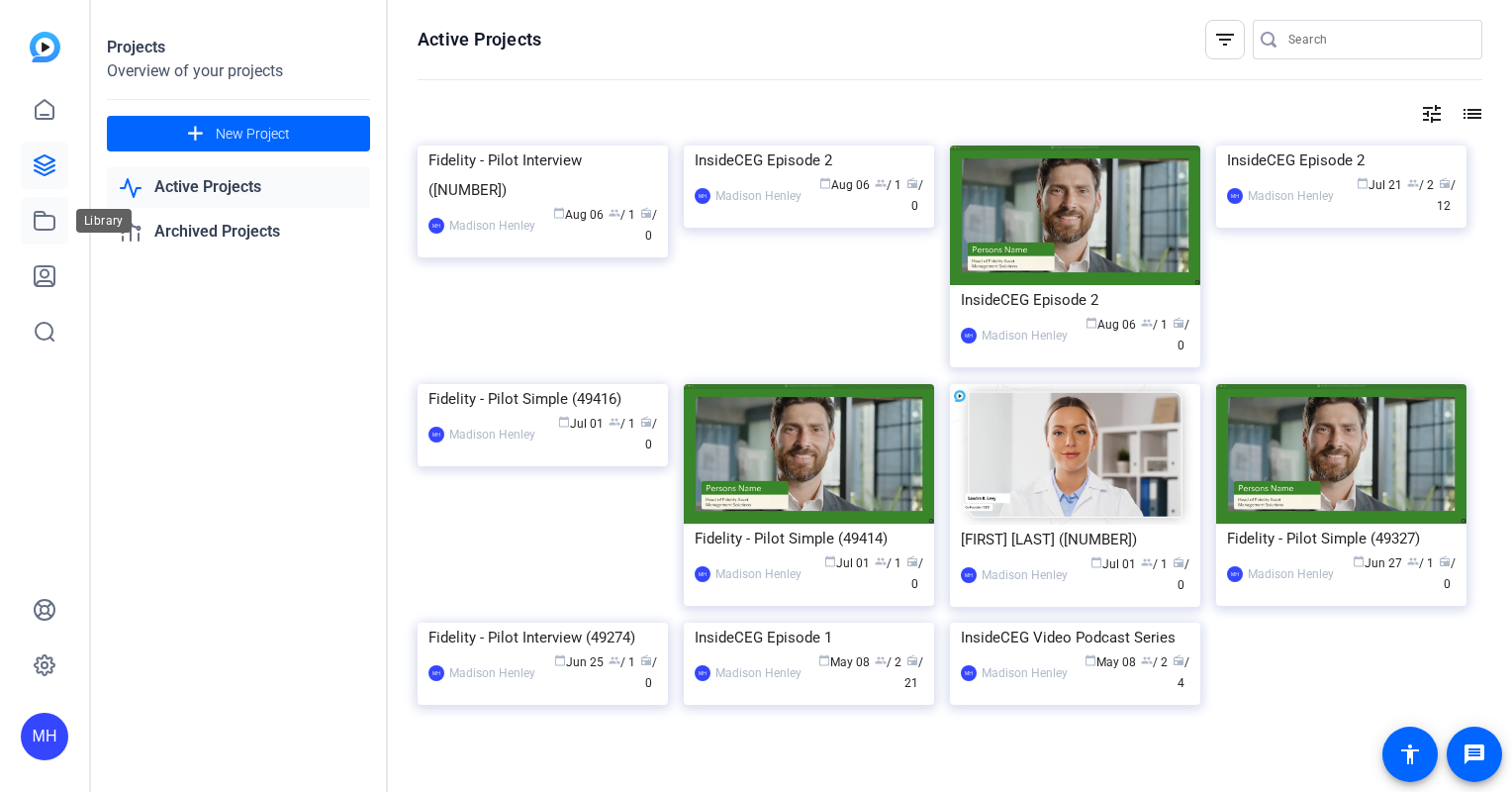 click 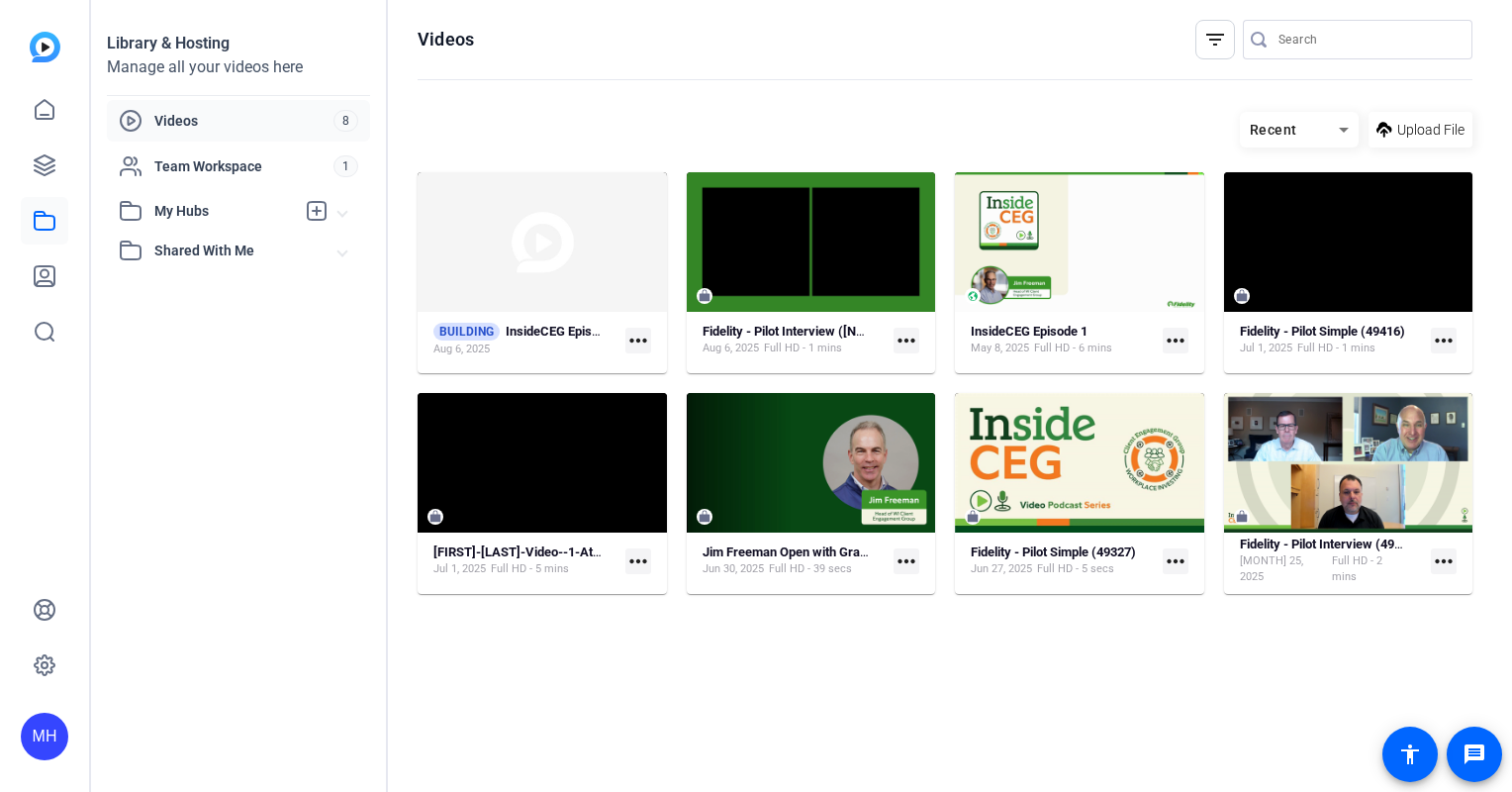 scroll, scrollTop: 0, scrollLeft: 0, axis: both 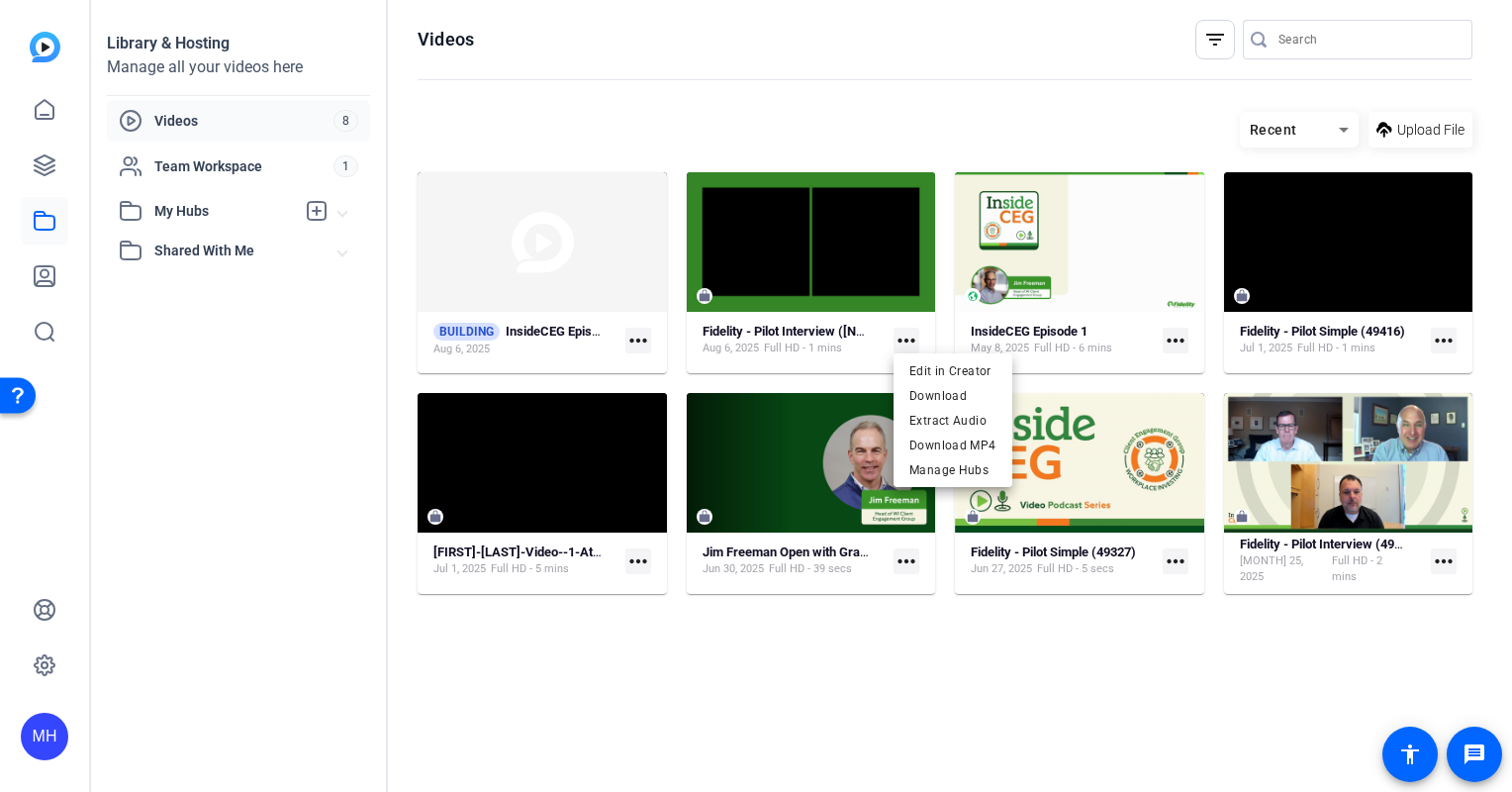 click at bounding box center [756, 396] 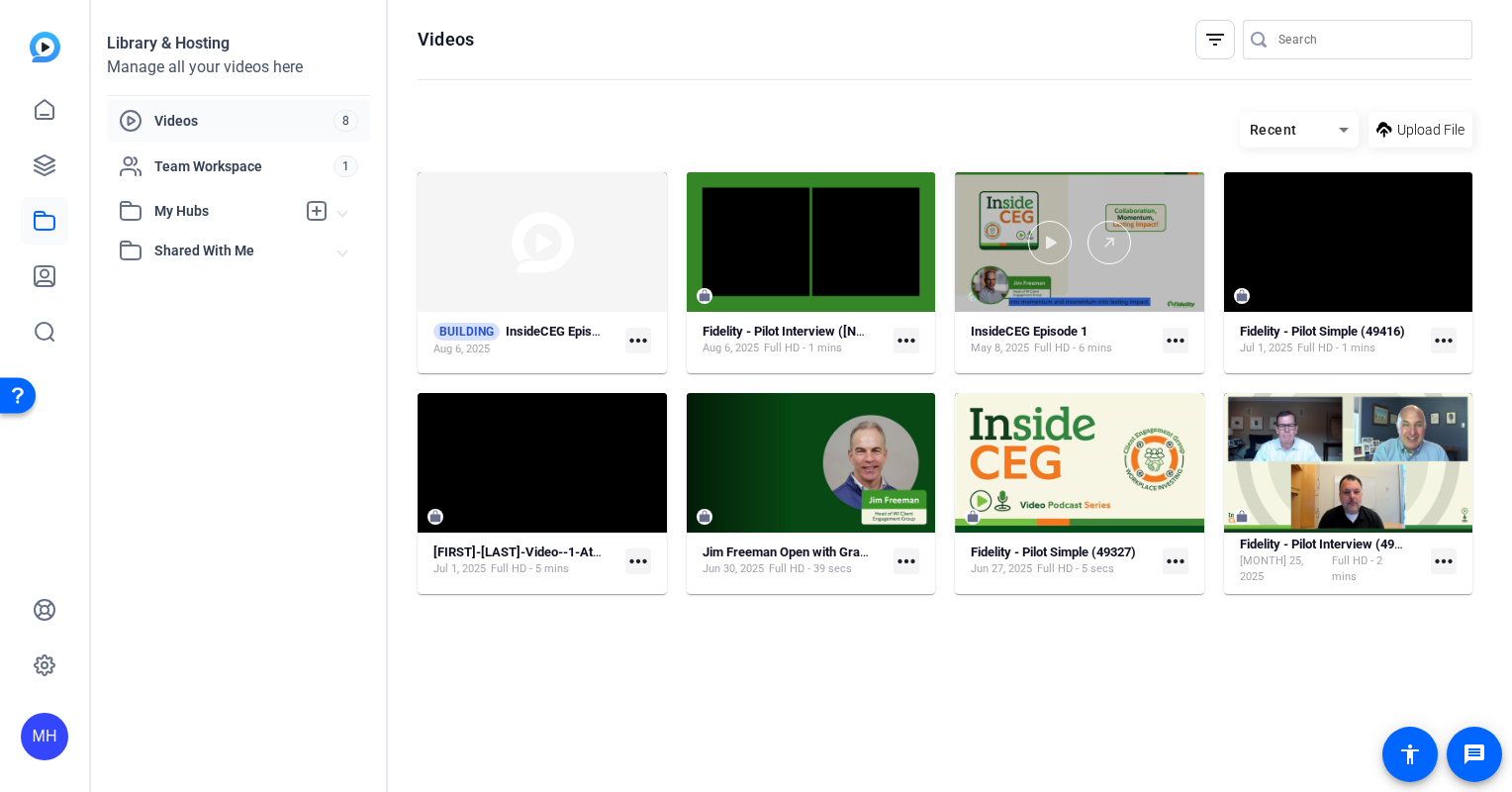 click 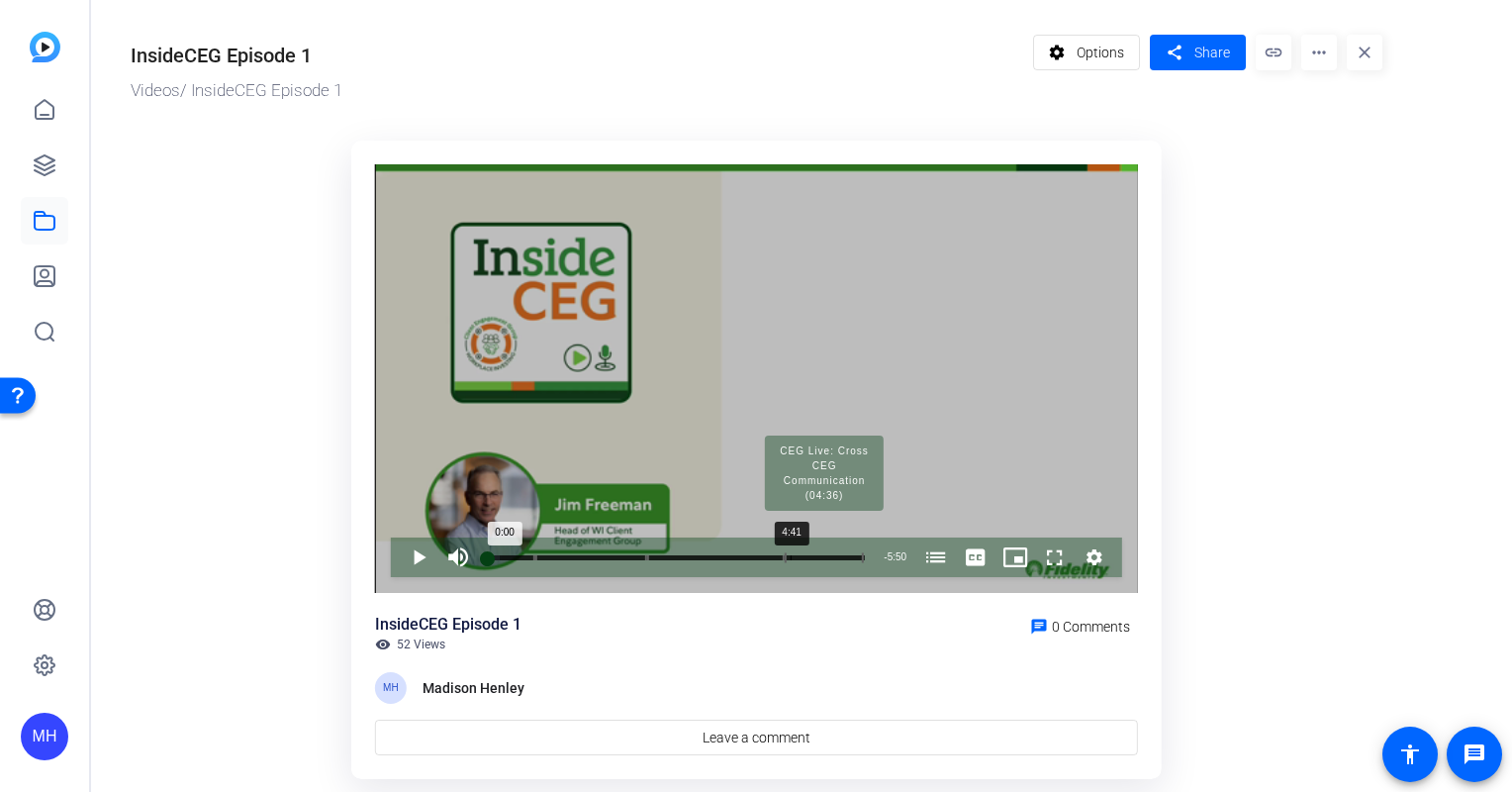 click at bounding box center [824, 557] 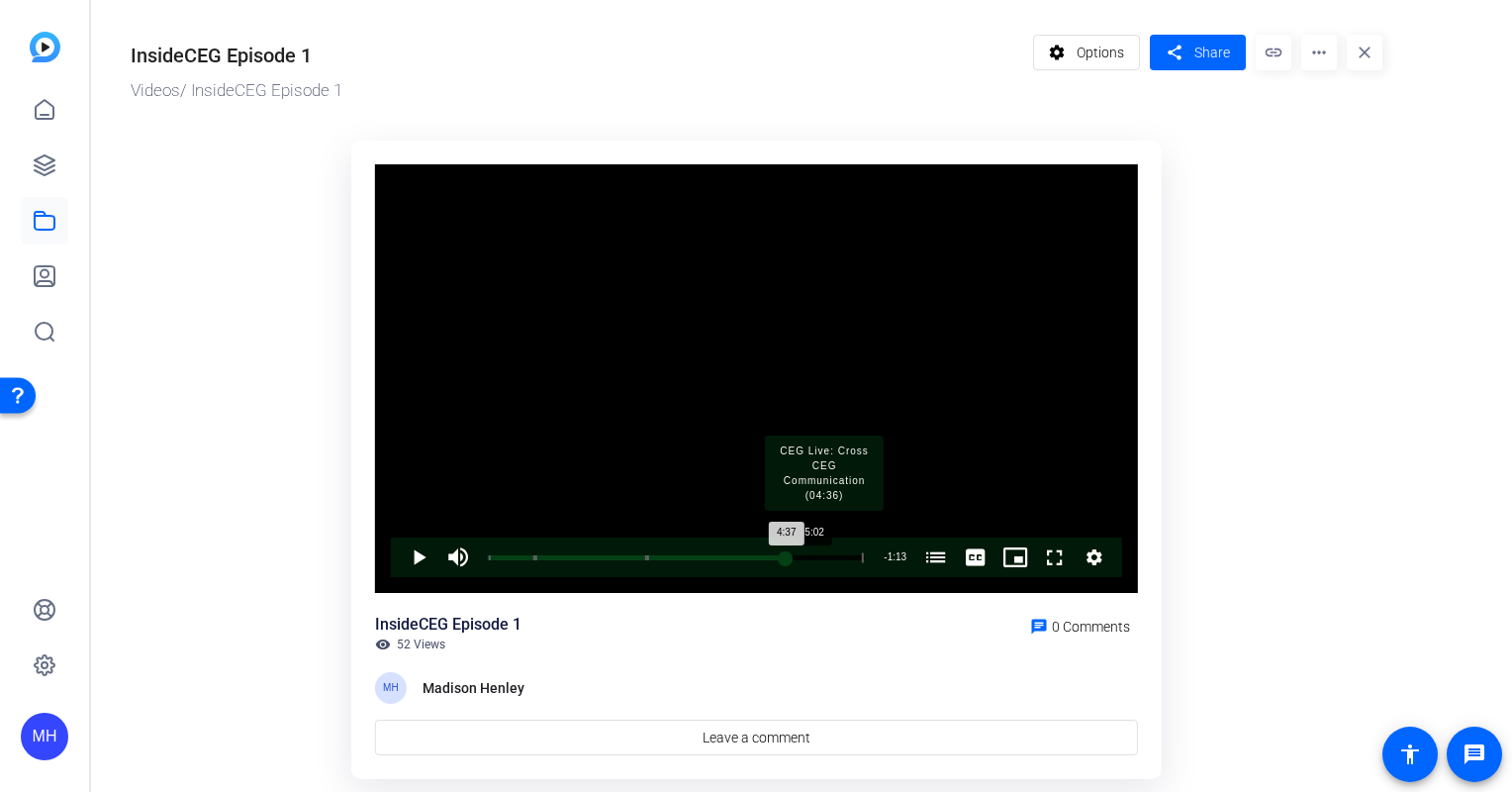 click at bounding box center [824, 557] 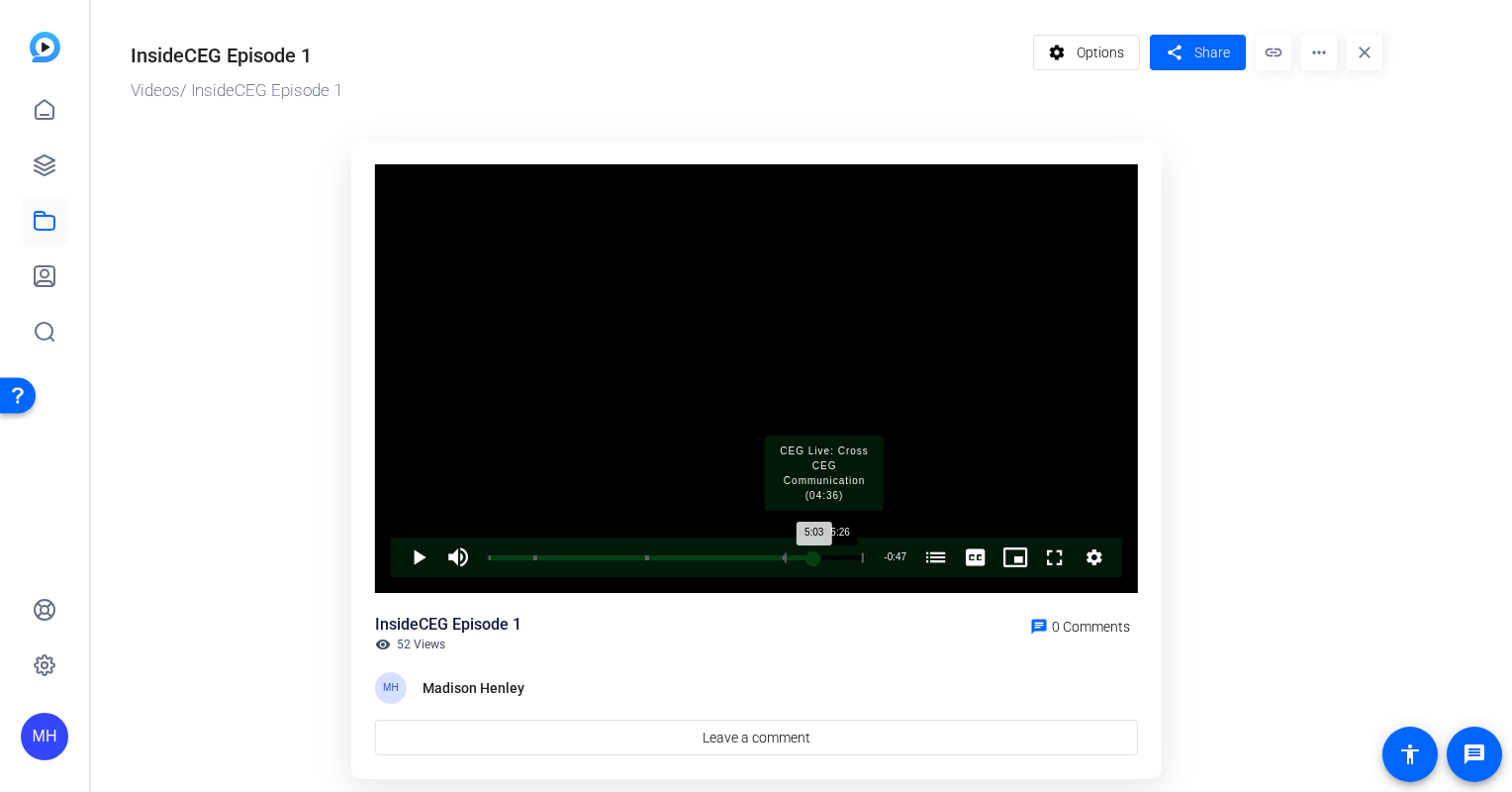 click at bounding box center (824, 557) 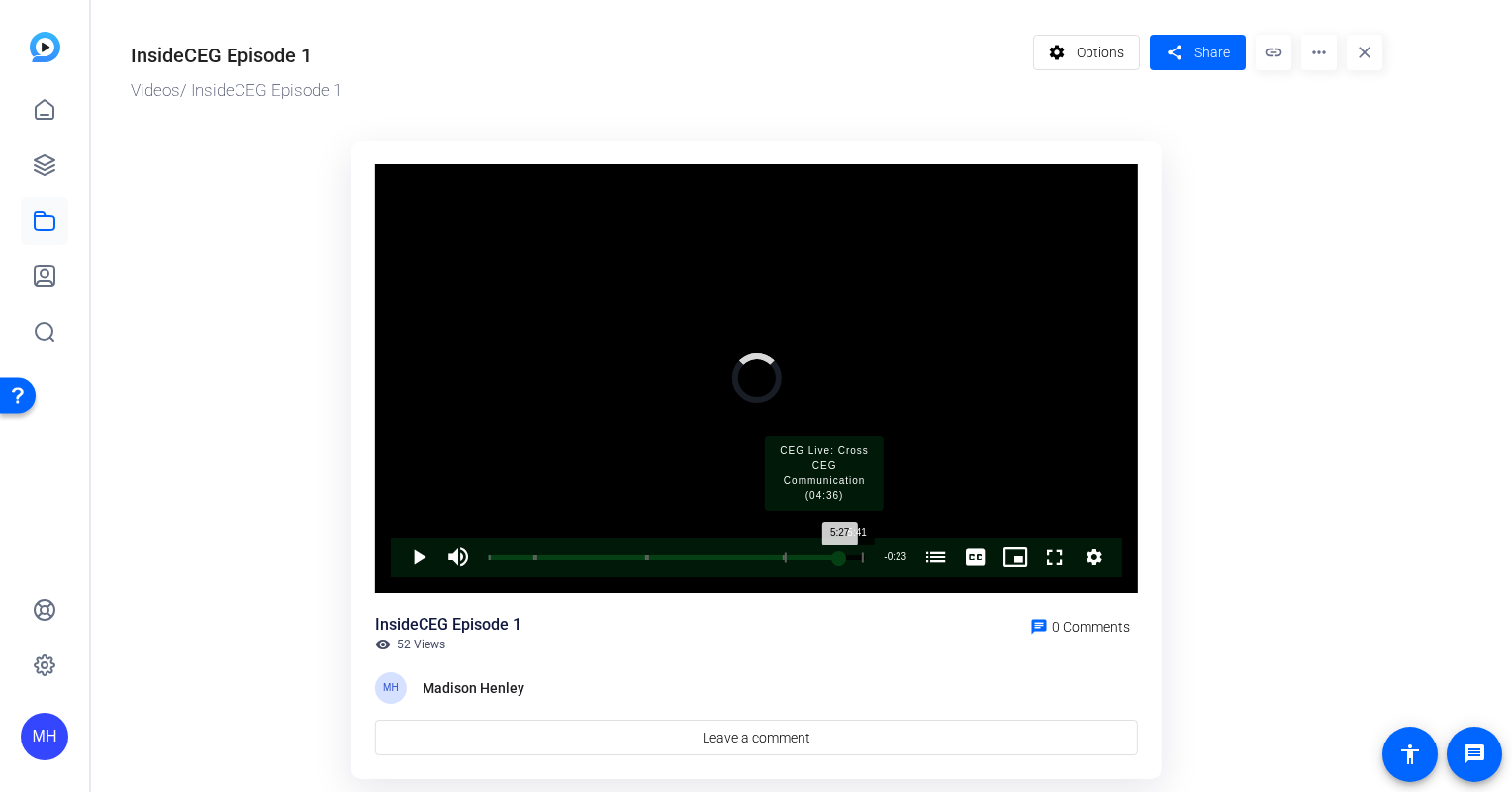 click at bounding box center (824, 557) 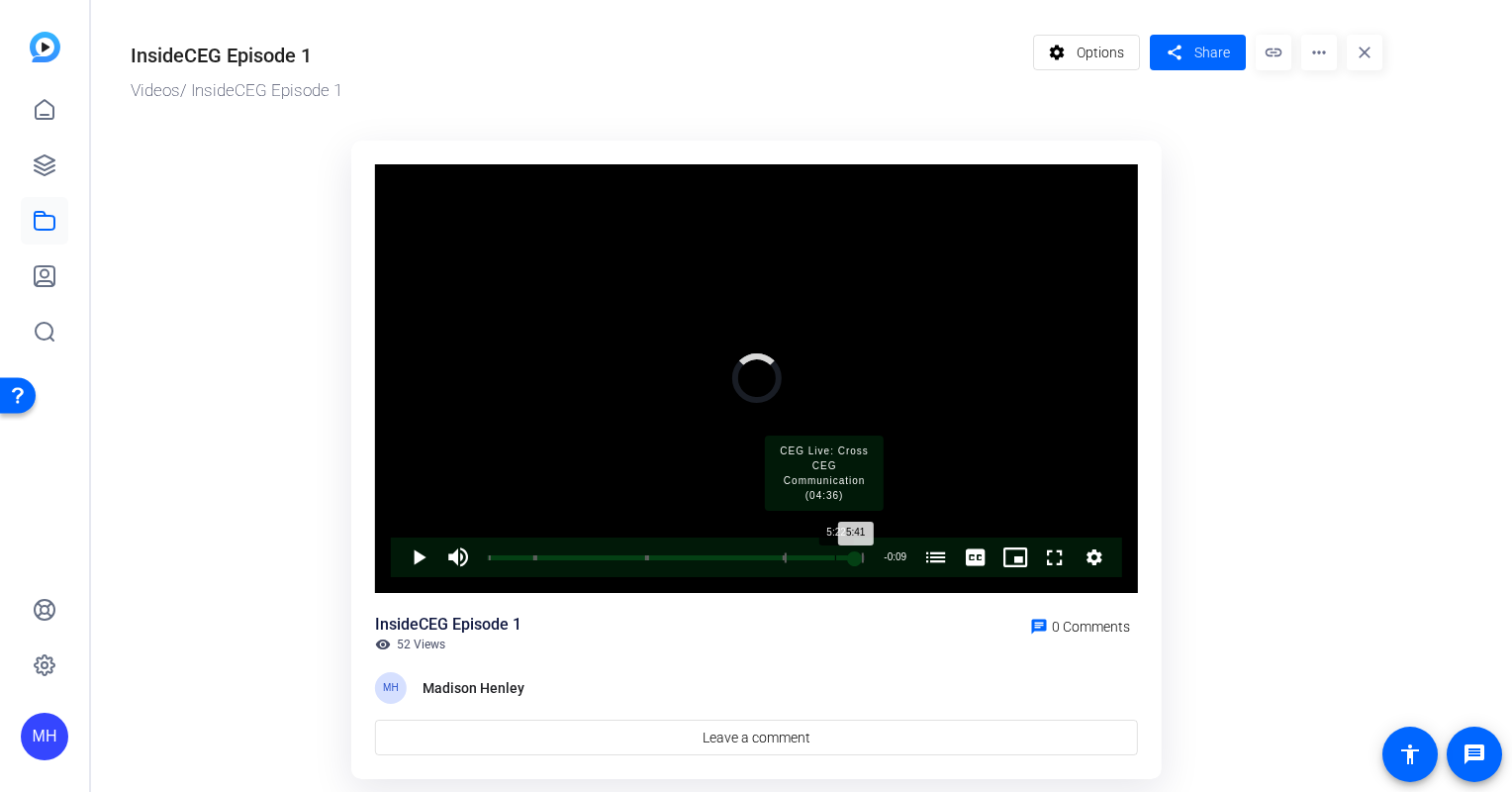 click at bounding box center [819, 557] 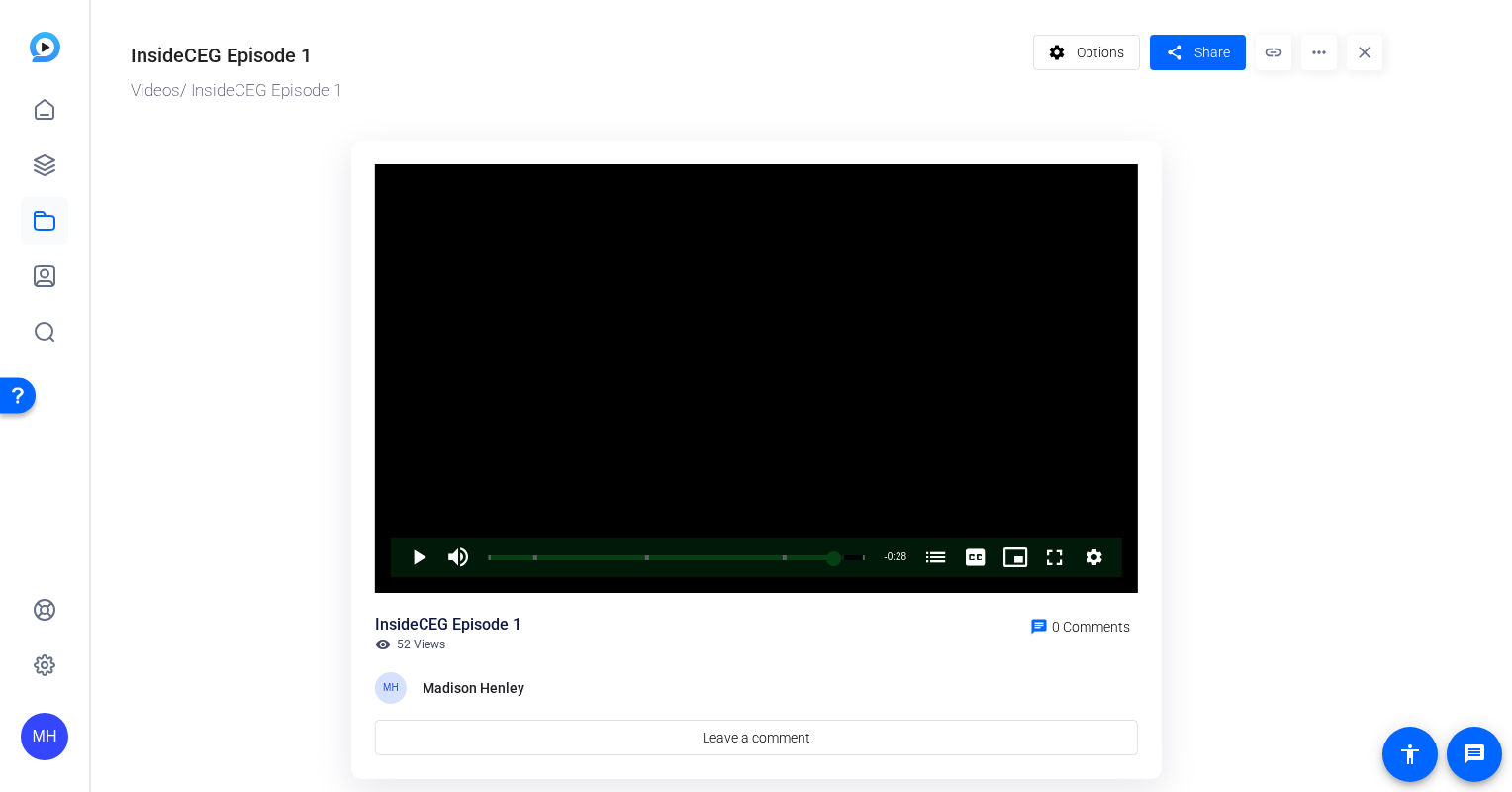click on "Video Player is loading. Play Video Play Mute Current Time  5:22 / Duration  5:50 Loaded :  94.60% 5:22 5:22 Jim Freeman (00:01) Inside CEG: WIM and Fidelity (00:44) The Flywheel of Workplace Outlook (02:28) CEG Live: Cross CEG Communication (04:36) Stream Type  LIVE Seek to live, currently behind live LIVE Remaining Time  - 0:28   1x Playback Rate Chapters Chapters Jim Freeman (00:01) Inside CEG: WIM and Fidelity (00:44) The Flywheel of Workplace Outlook (02:28) CEG Live: Cross CEG Communication (04:36) , selected Descriptions descriptions off , selected Captions captions settings , opens captions settings dialog captions off , selected English  Captions Audio Track default , selected Picture-in-Picture Fullscreen This is a modal window. Beginning of dialog window. Escape will cancel and close the window. Text Color White Black Red Green Blue Yellow Magenta Cyan Transparency Opaque Semi-Transparent Background Color Black White Red Green Blue Yellow Magenta Cyan Transparency Opaque Semi-Transparent" 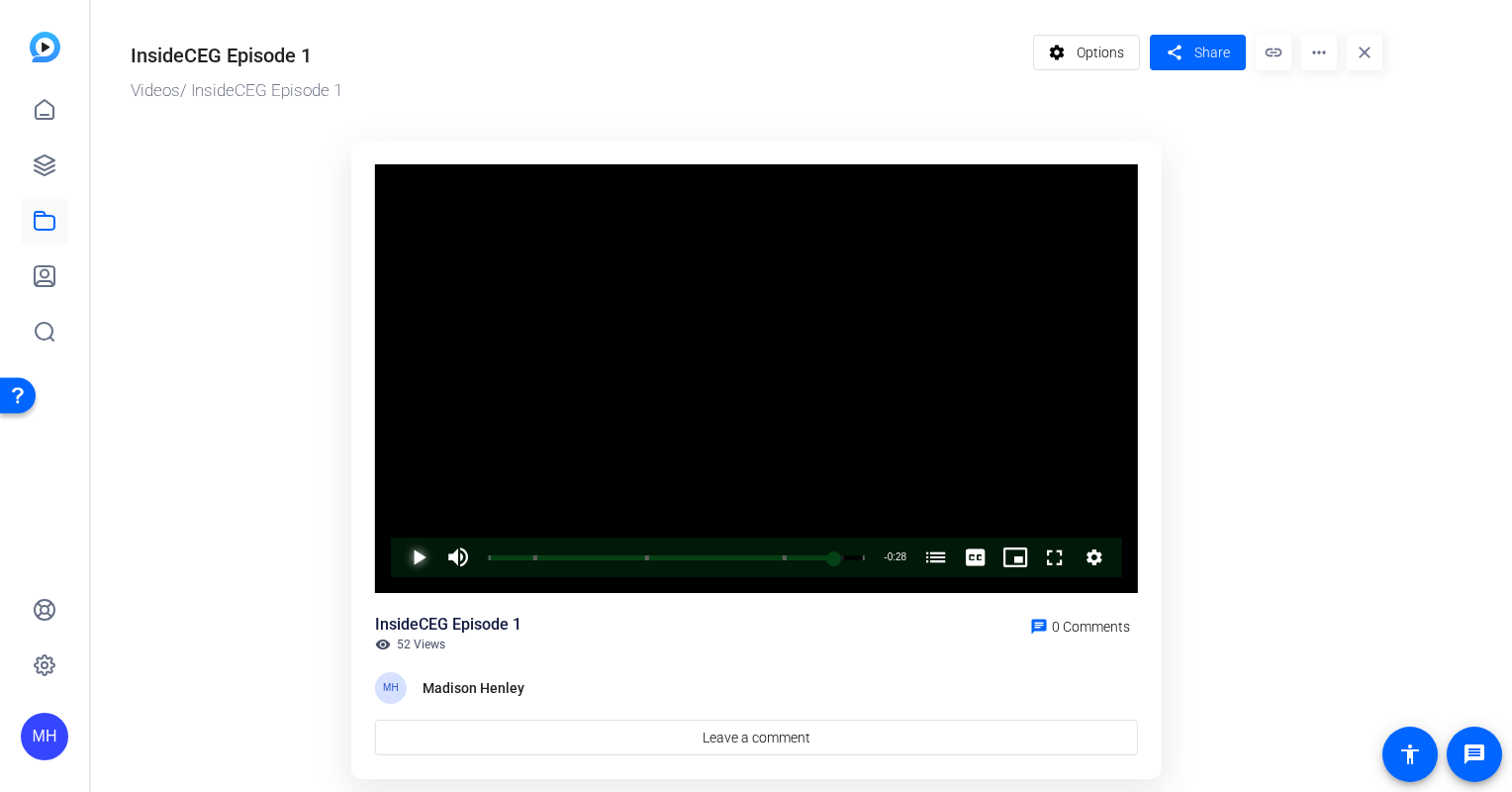 click at bounding box center (399, 557) 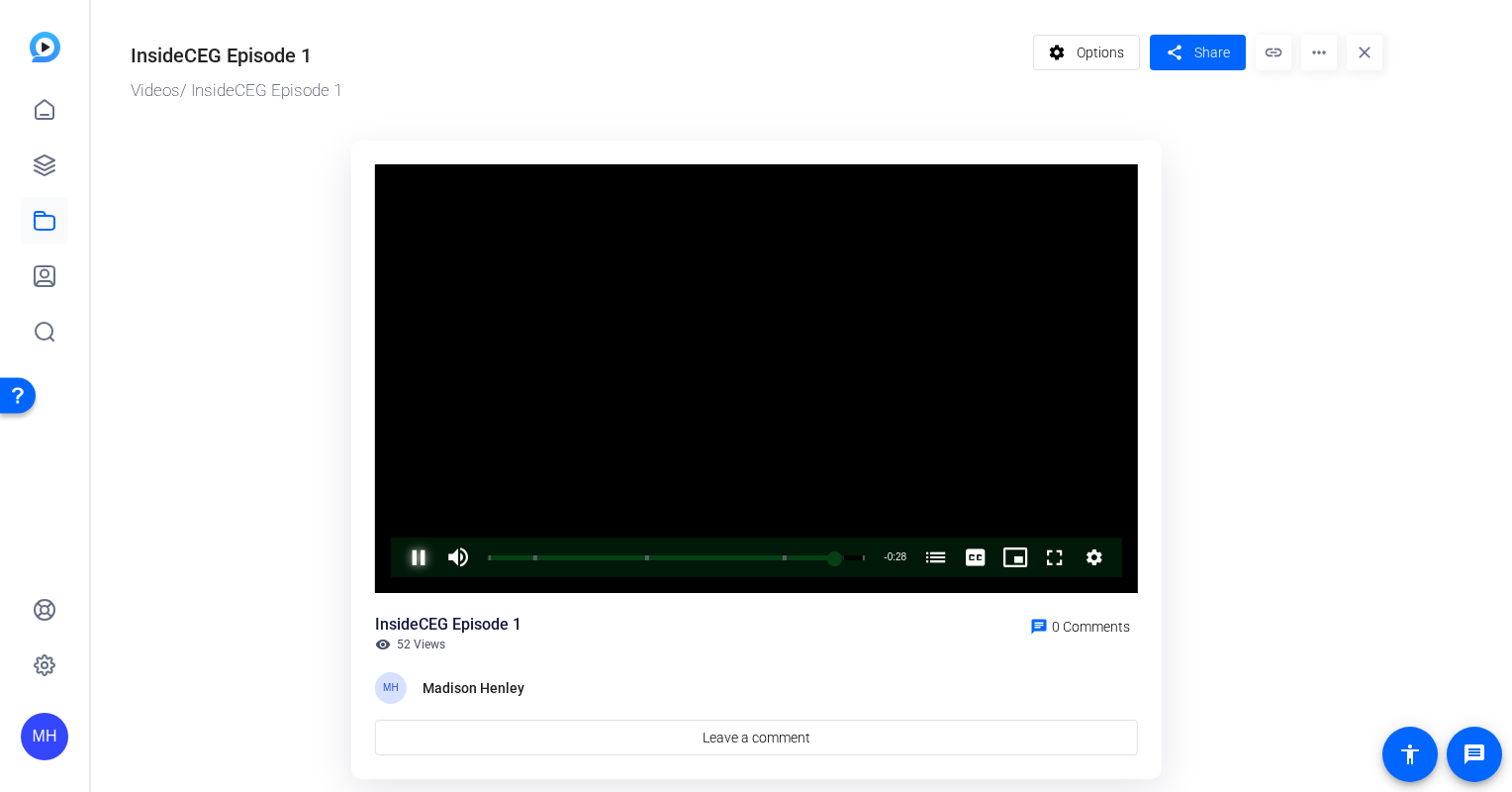 click at bounding box center (399, 557) 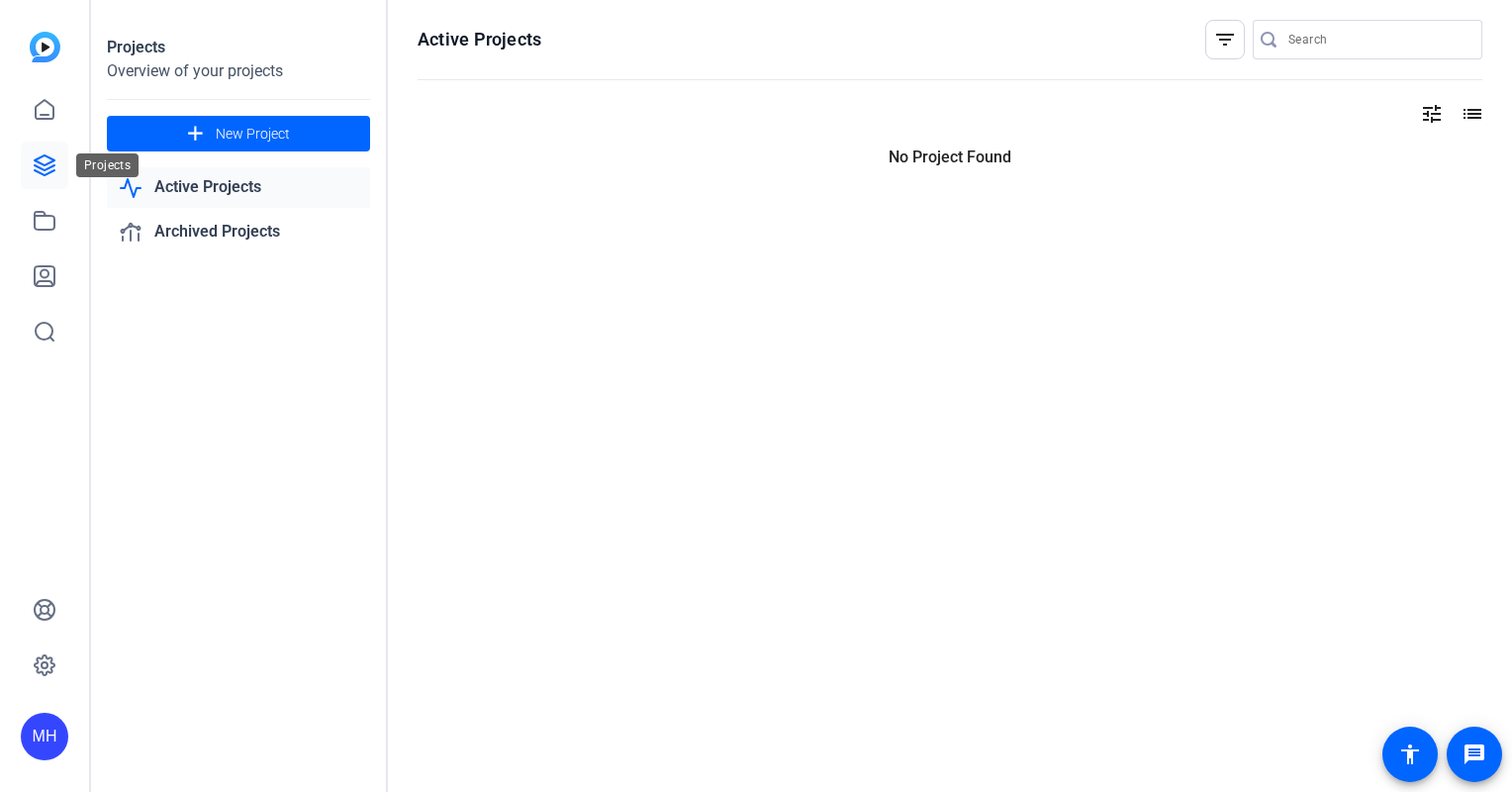 scroll, scrollTop: 0, scrollLeft: 0, axis: both 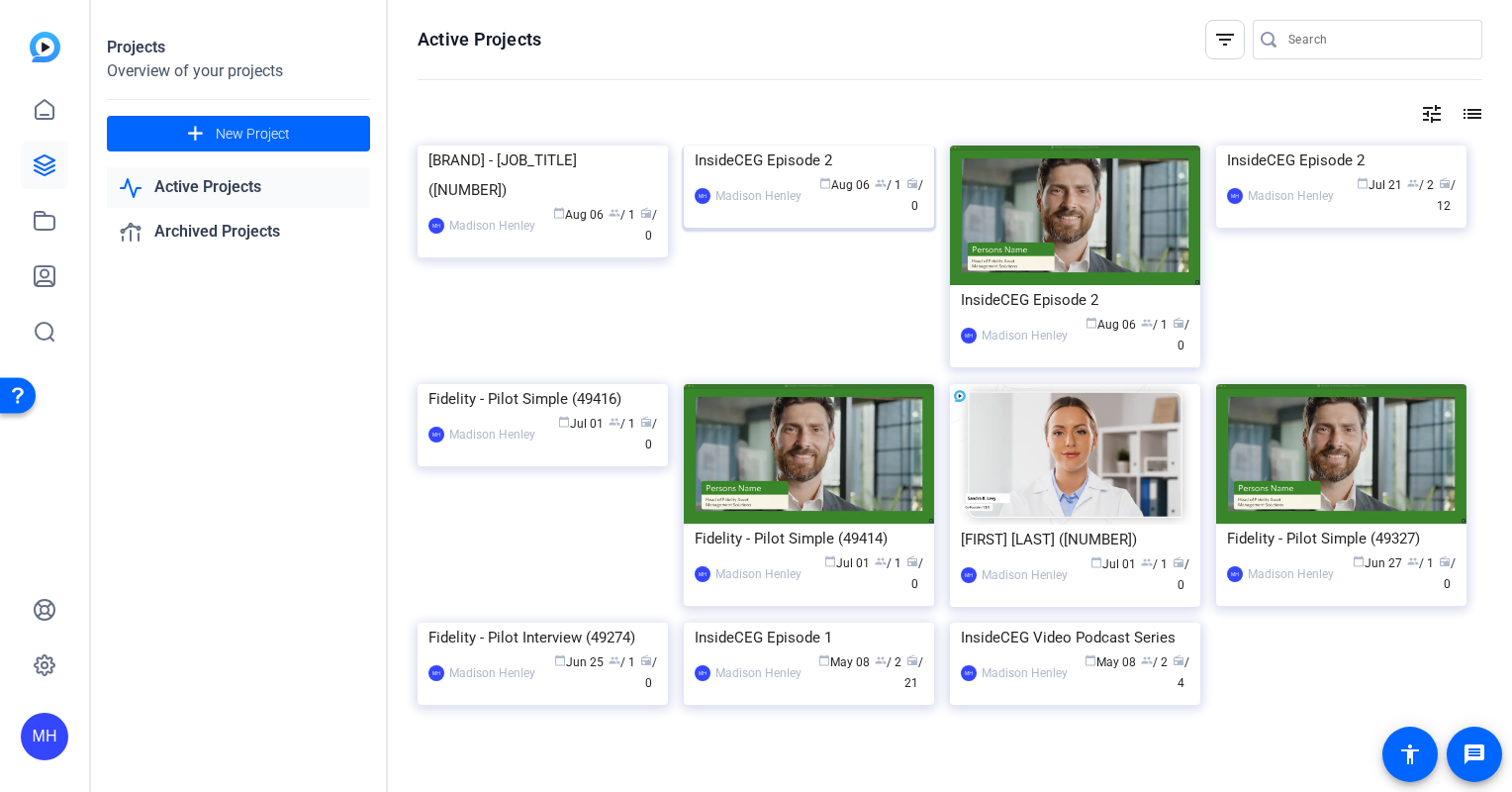 click on "InsideCEG Episode 2" 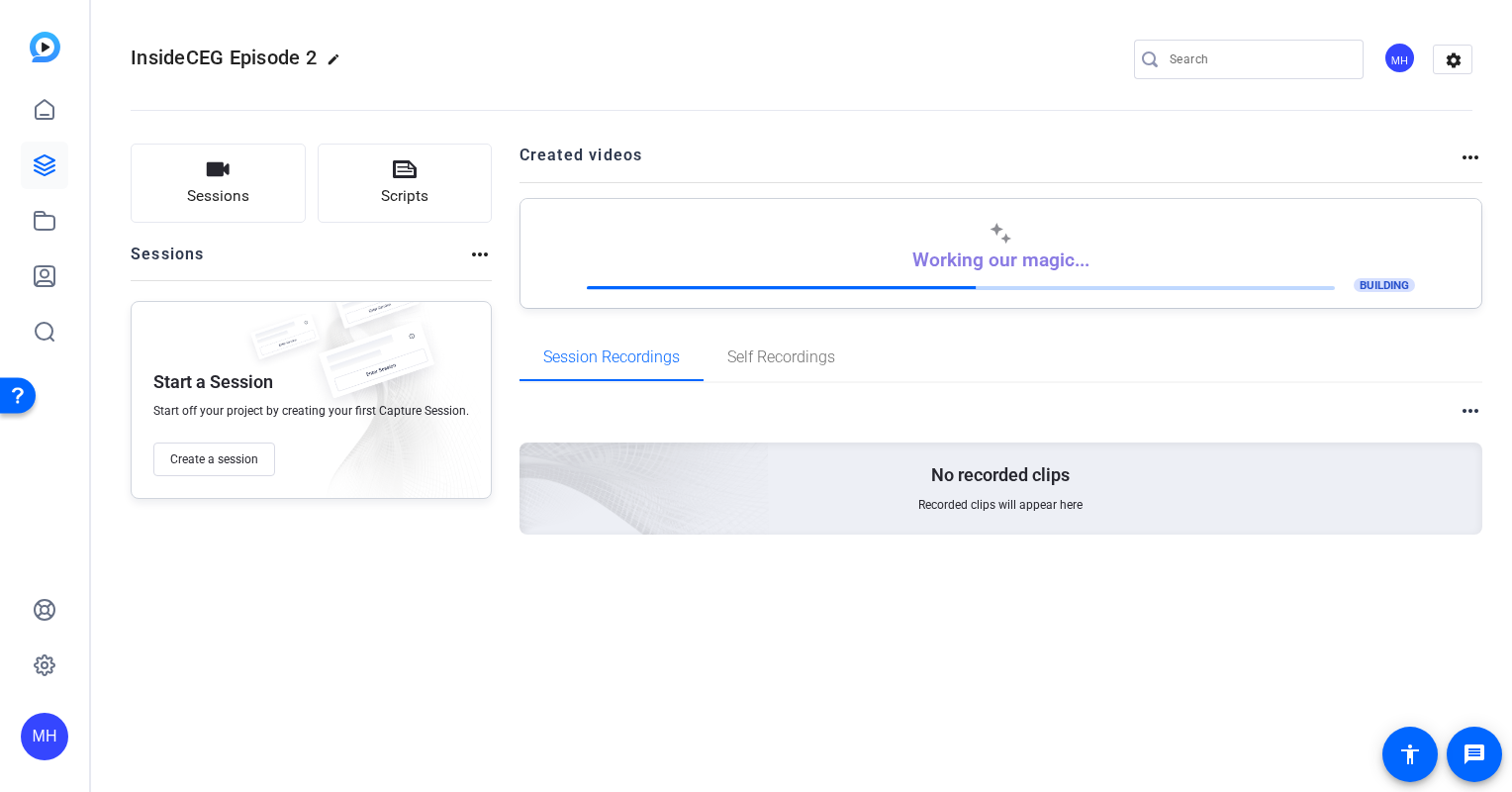 click on "more_horiz" 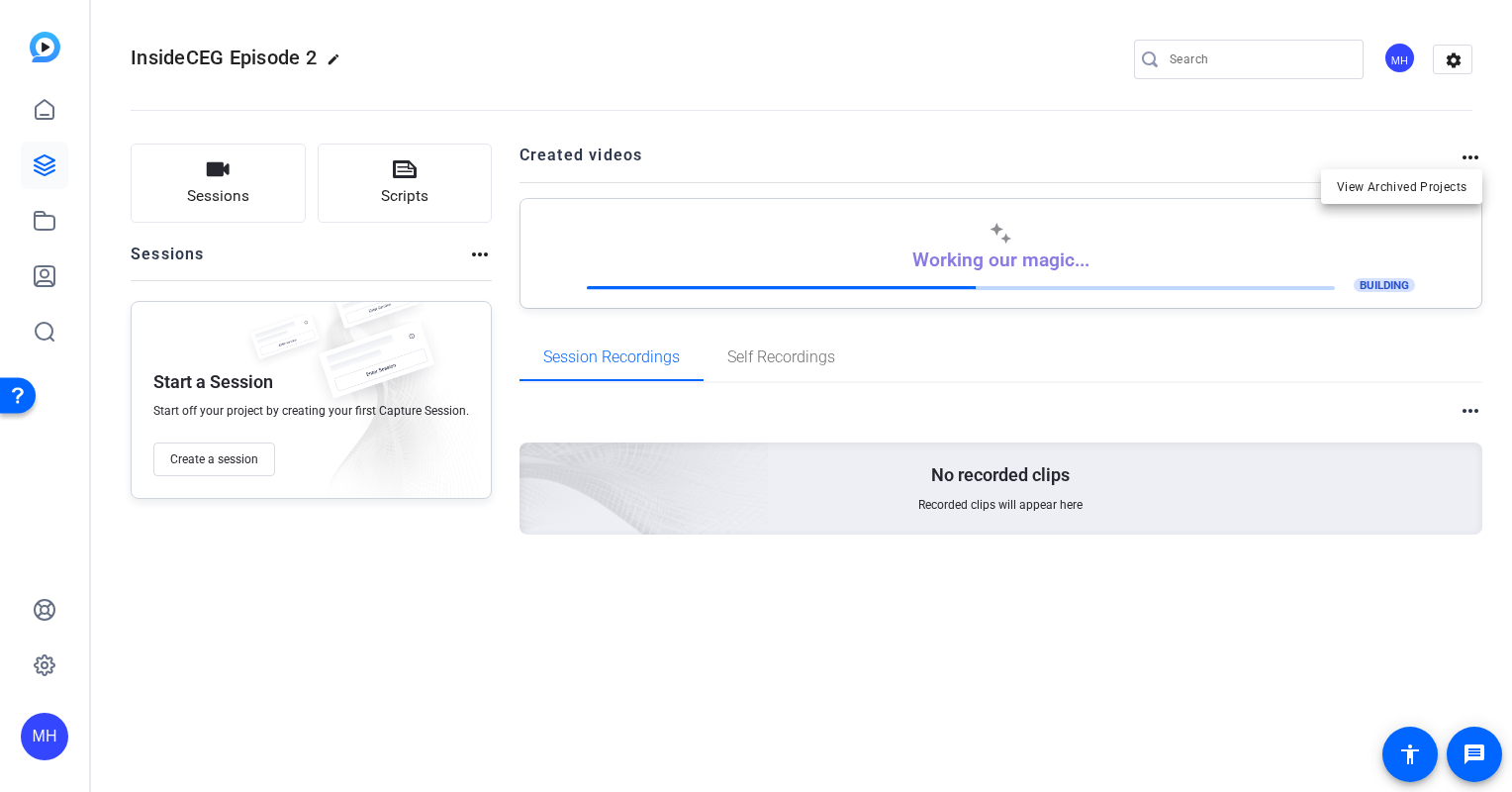click at bounding box center (756, 396) 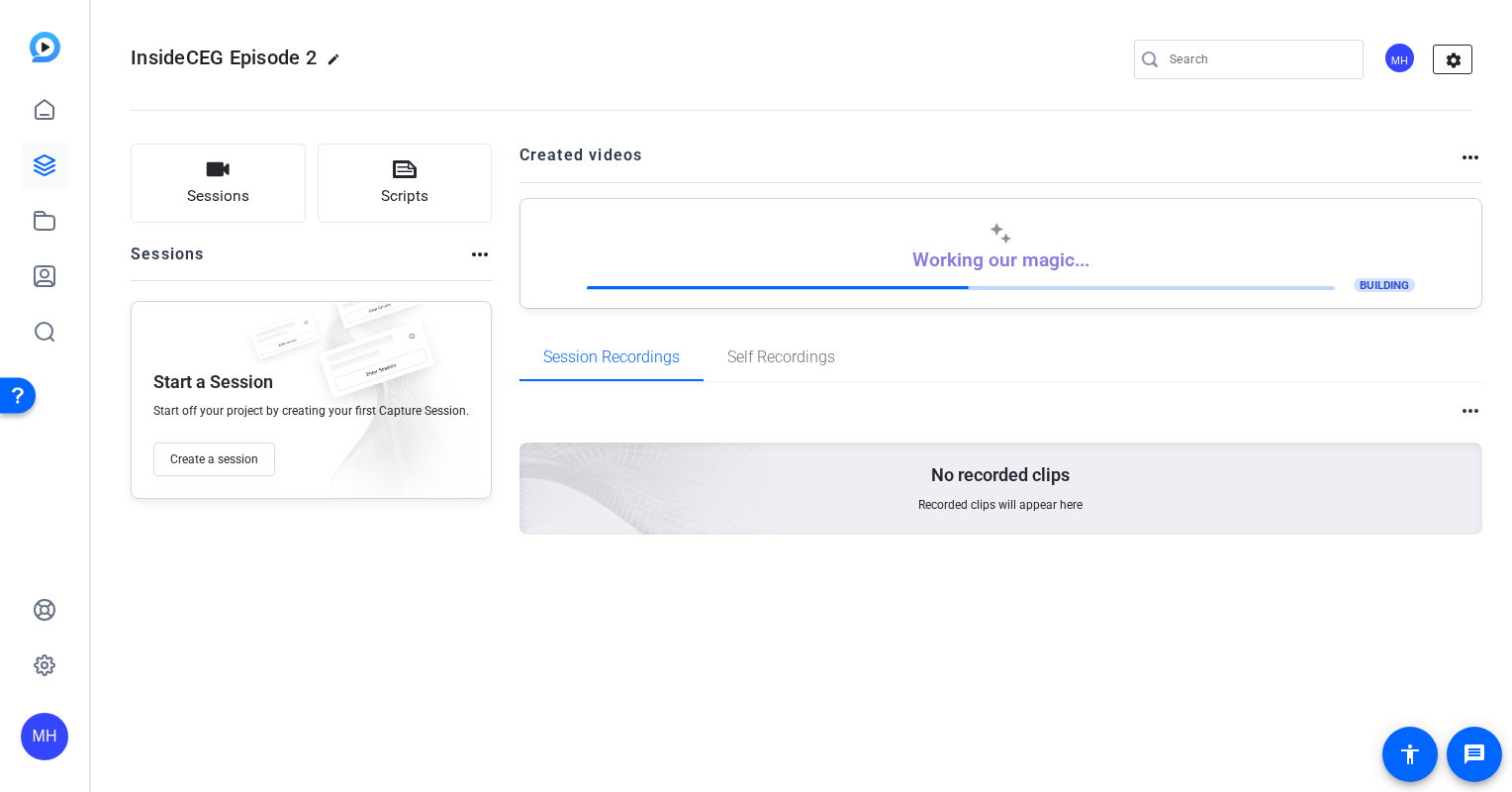 click on "settings" 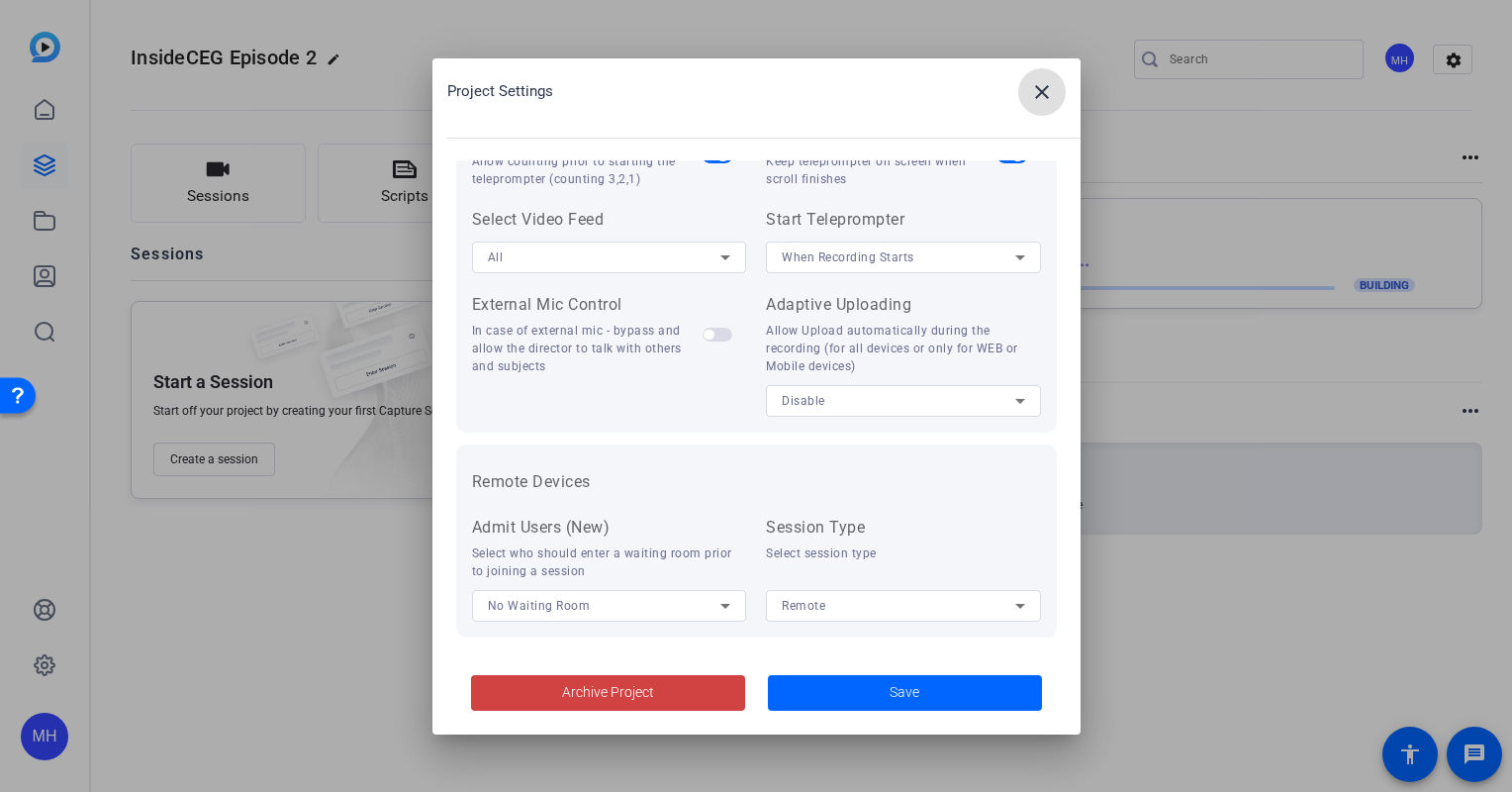 scroll, scrollTop: 408, scrollLeft: 0, axis: vertical 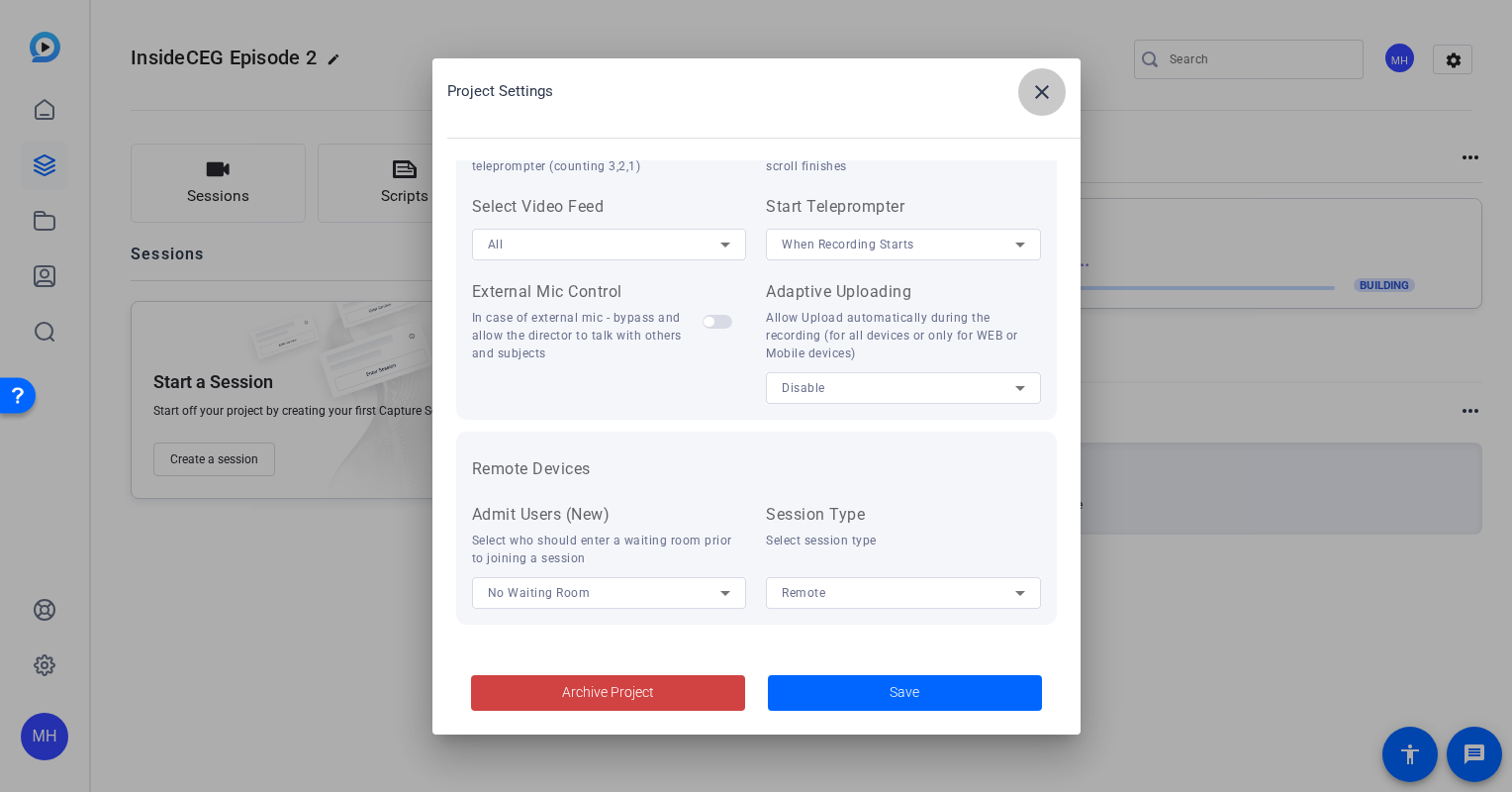 click on "close" at bounding box center (1042, 92) 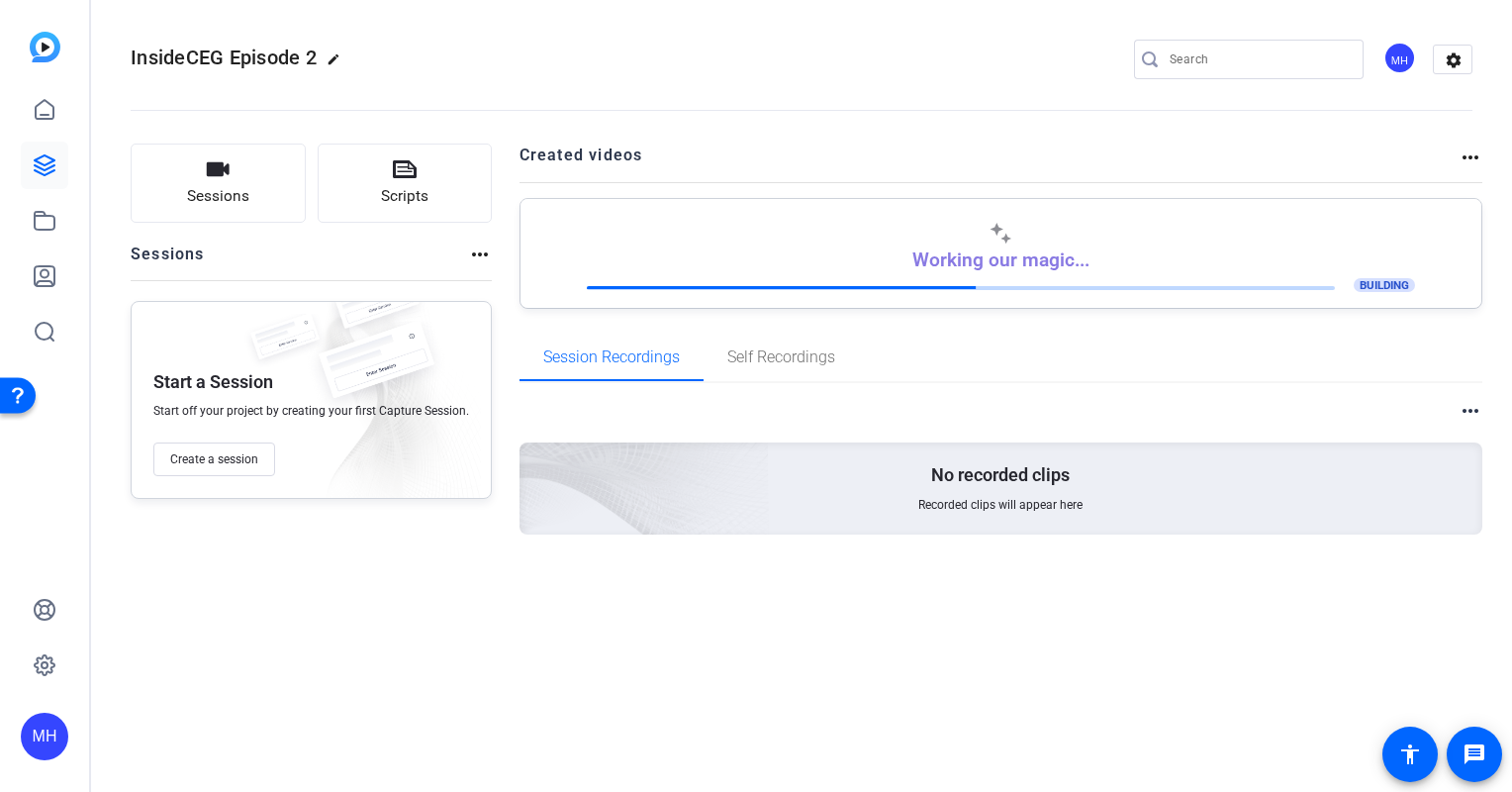 click on "MH" 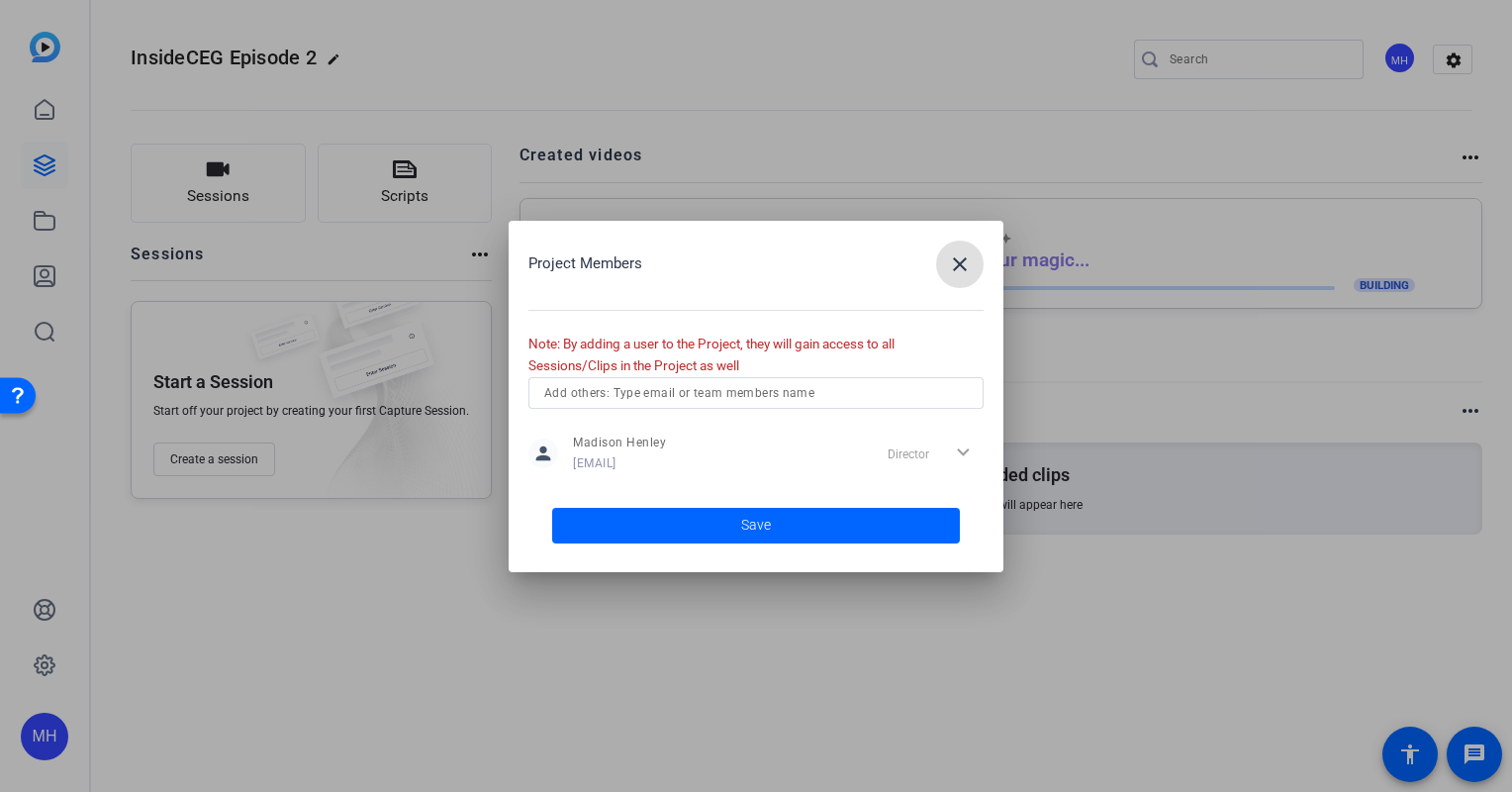 click at bounding box center [756, 393] 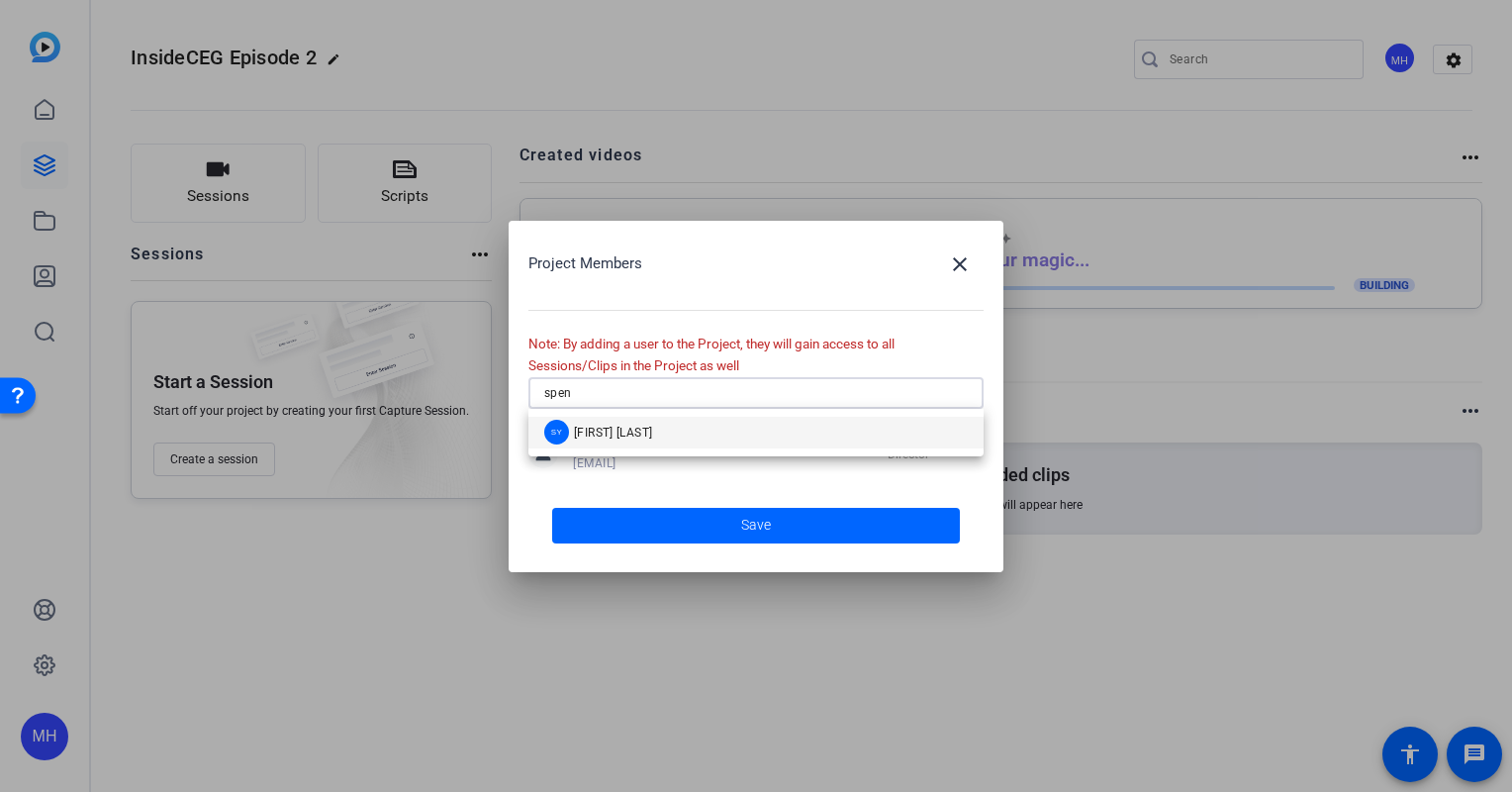 type on "spen" 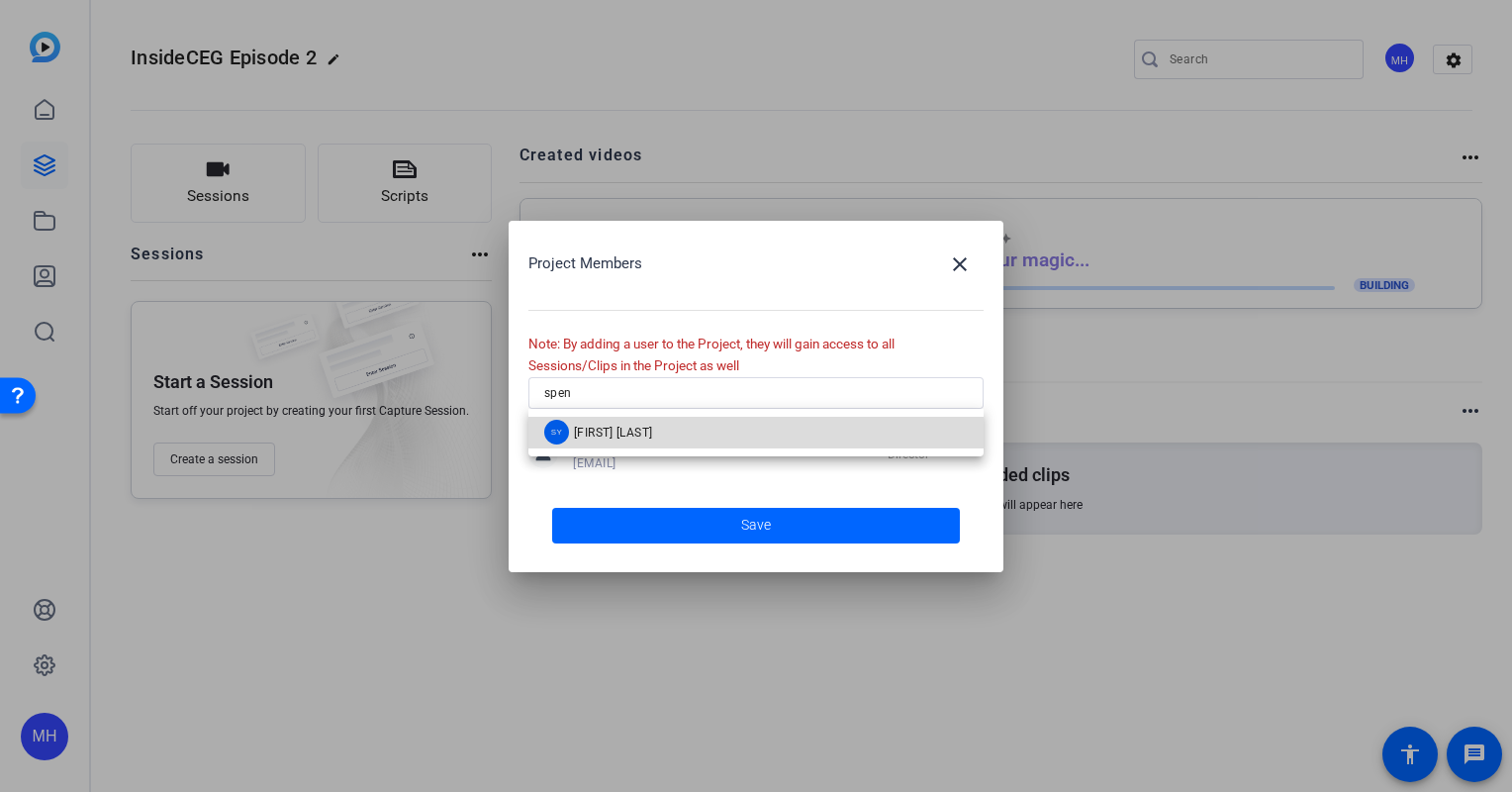 click on "[FIRST] [LAST]" at bounding box center [756, 433] 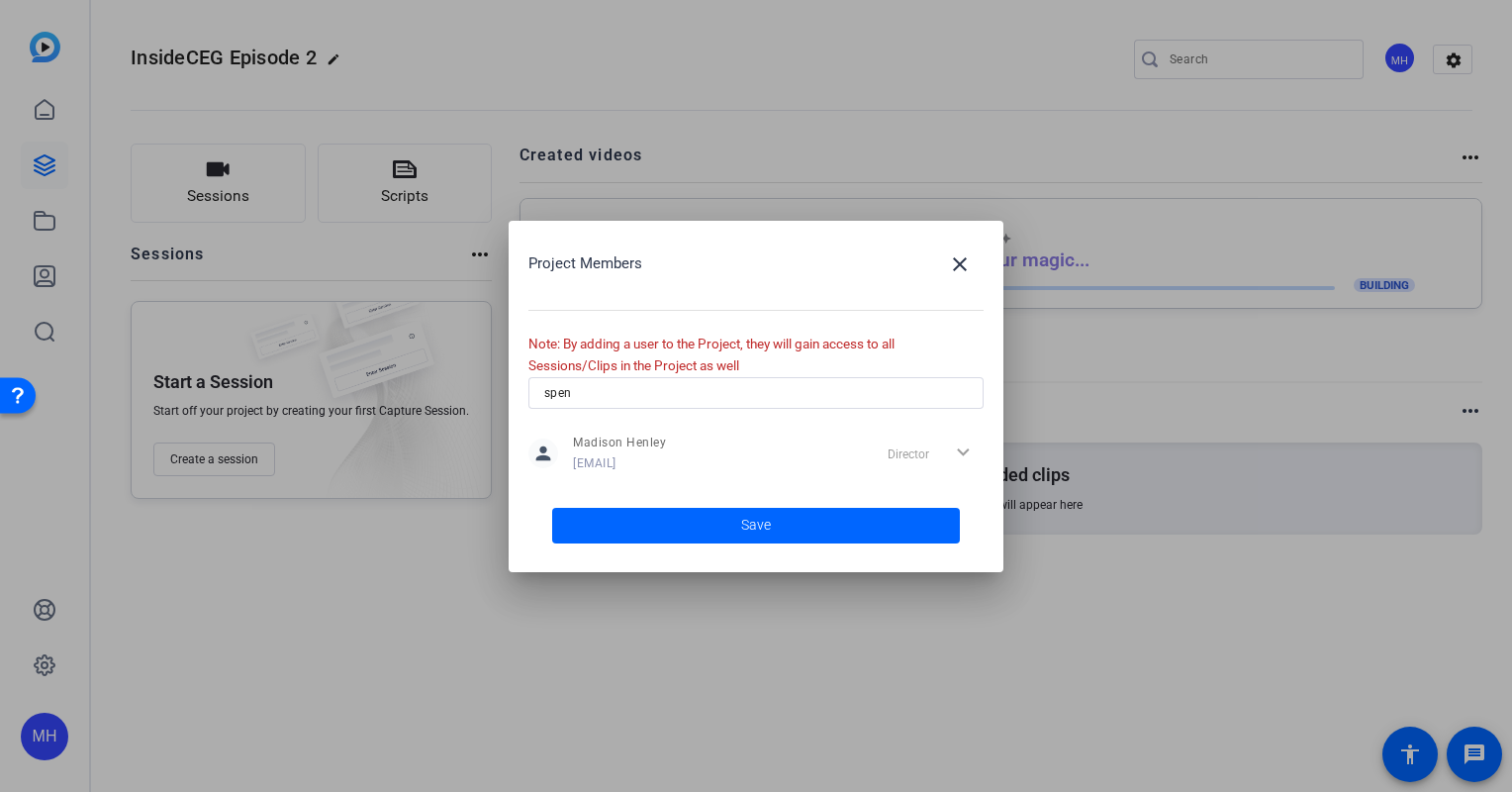 type 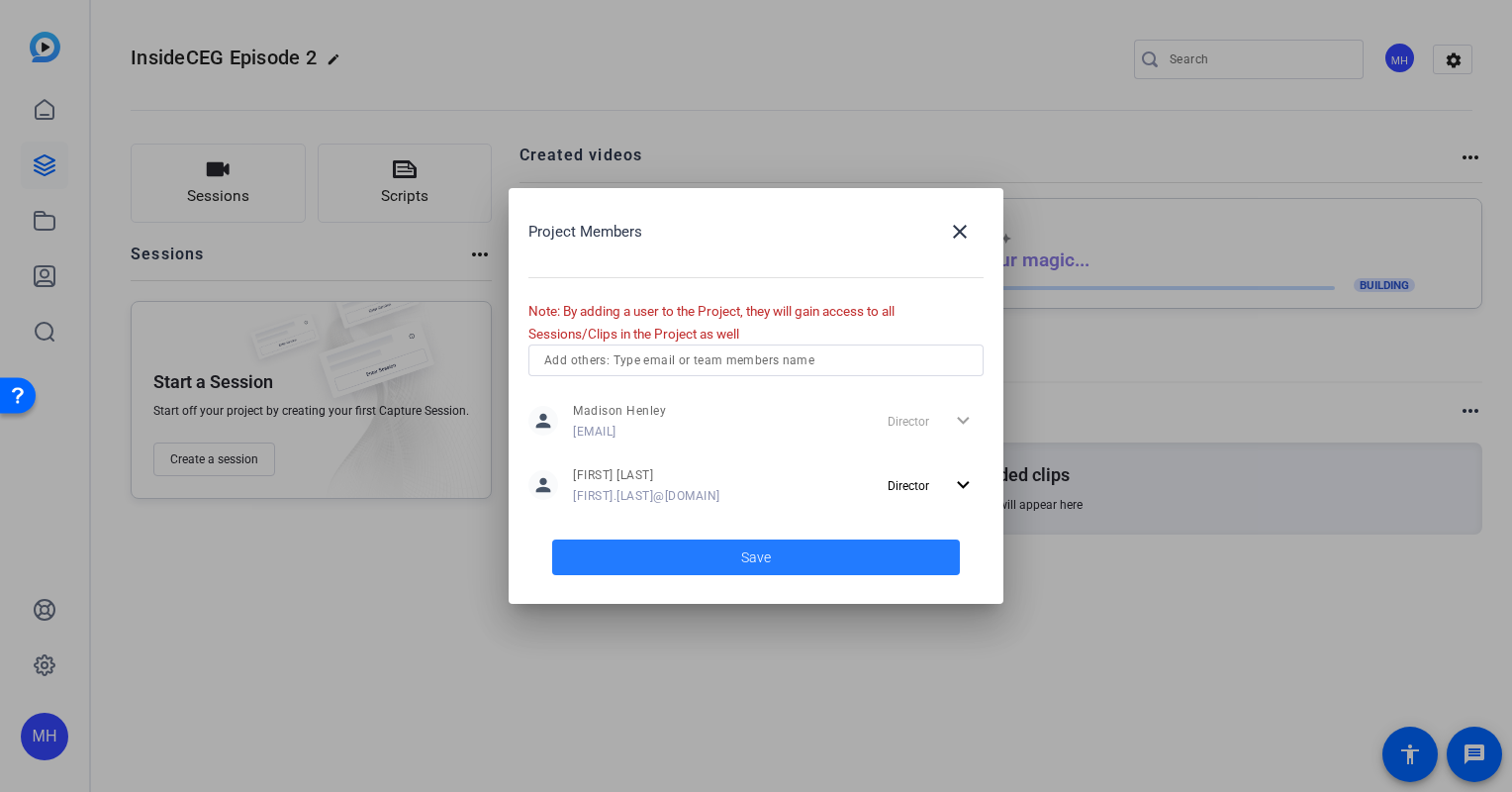 click 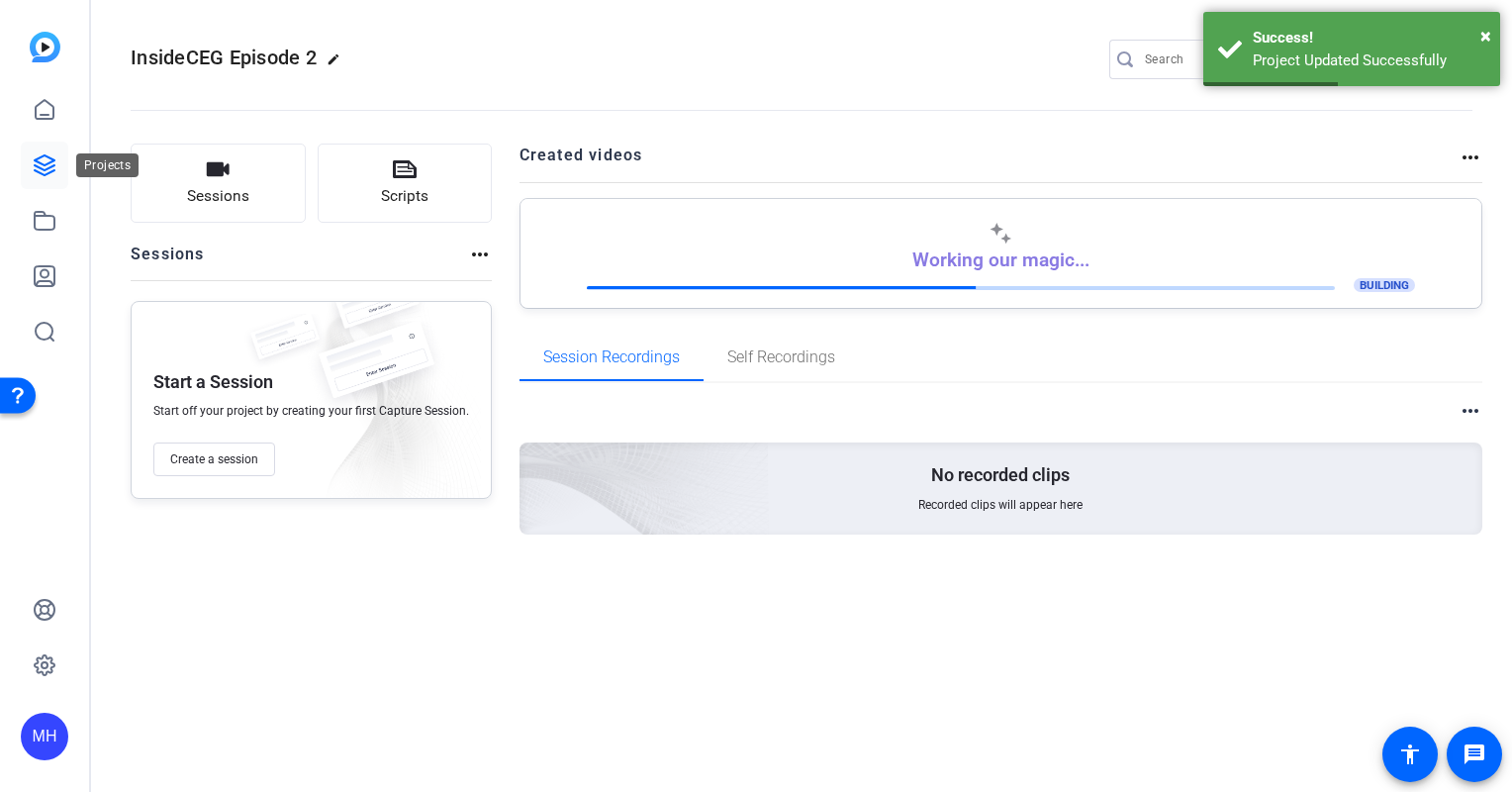 click 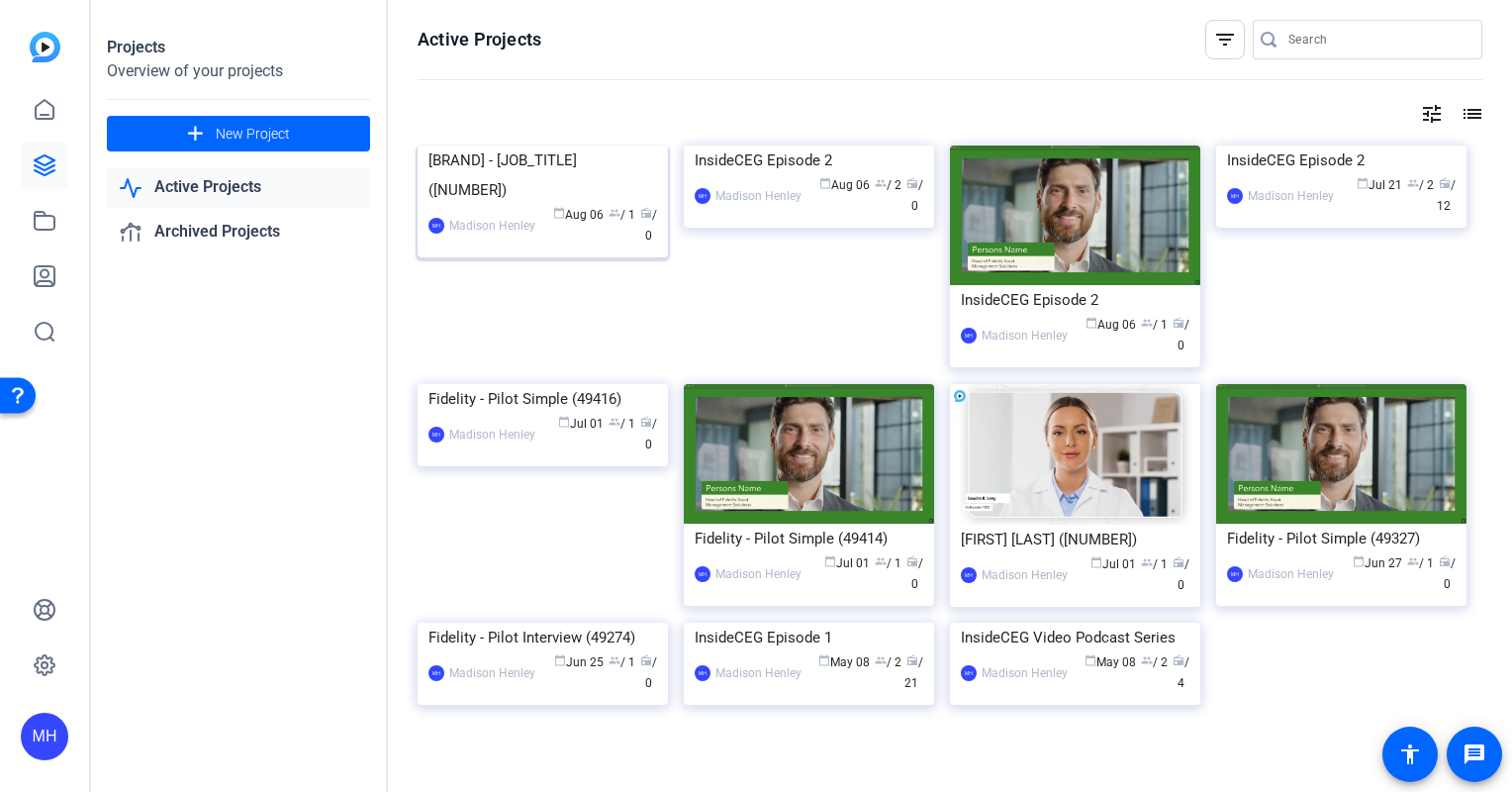 click 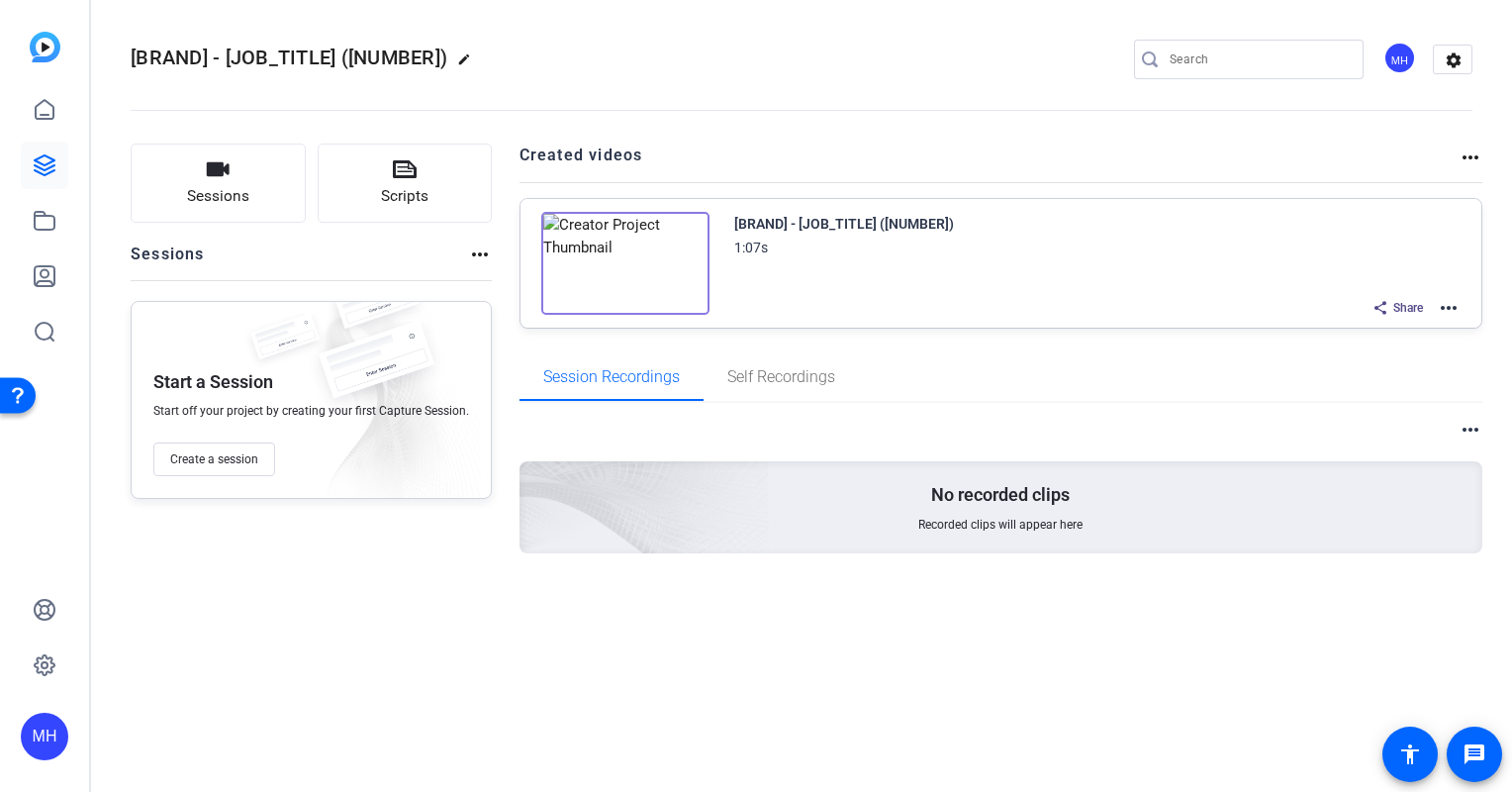 click 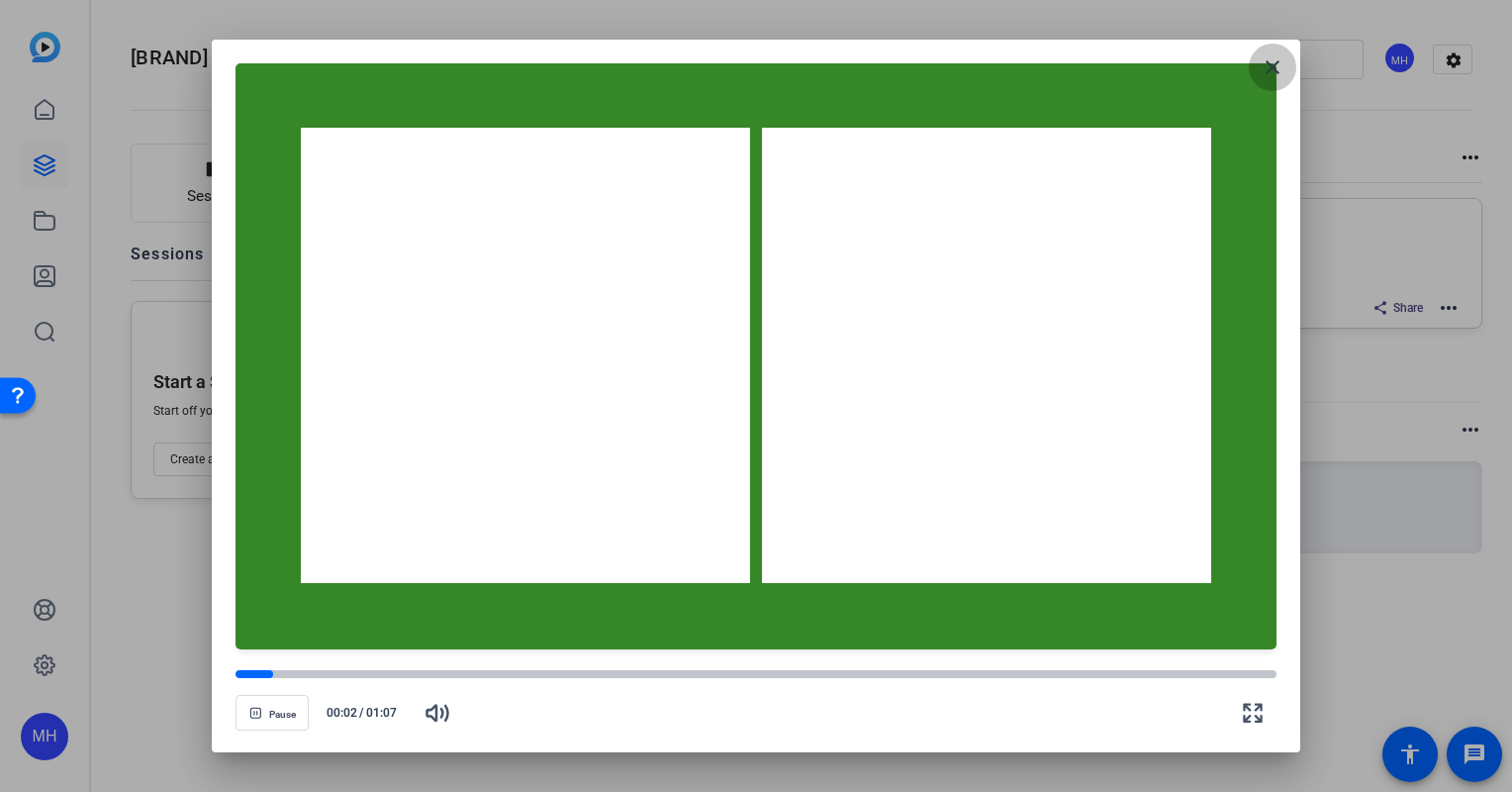 click on "close" at bounding box center [1273, 67] 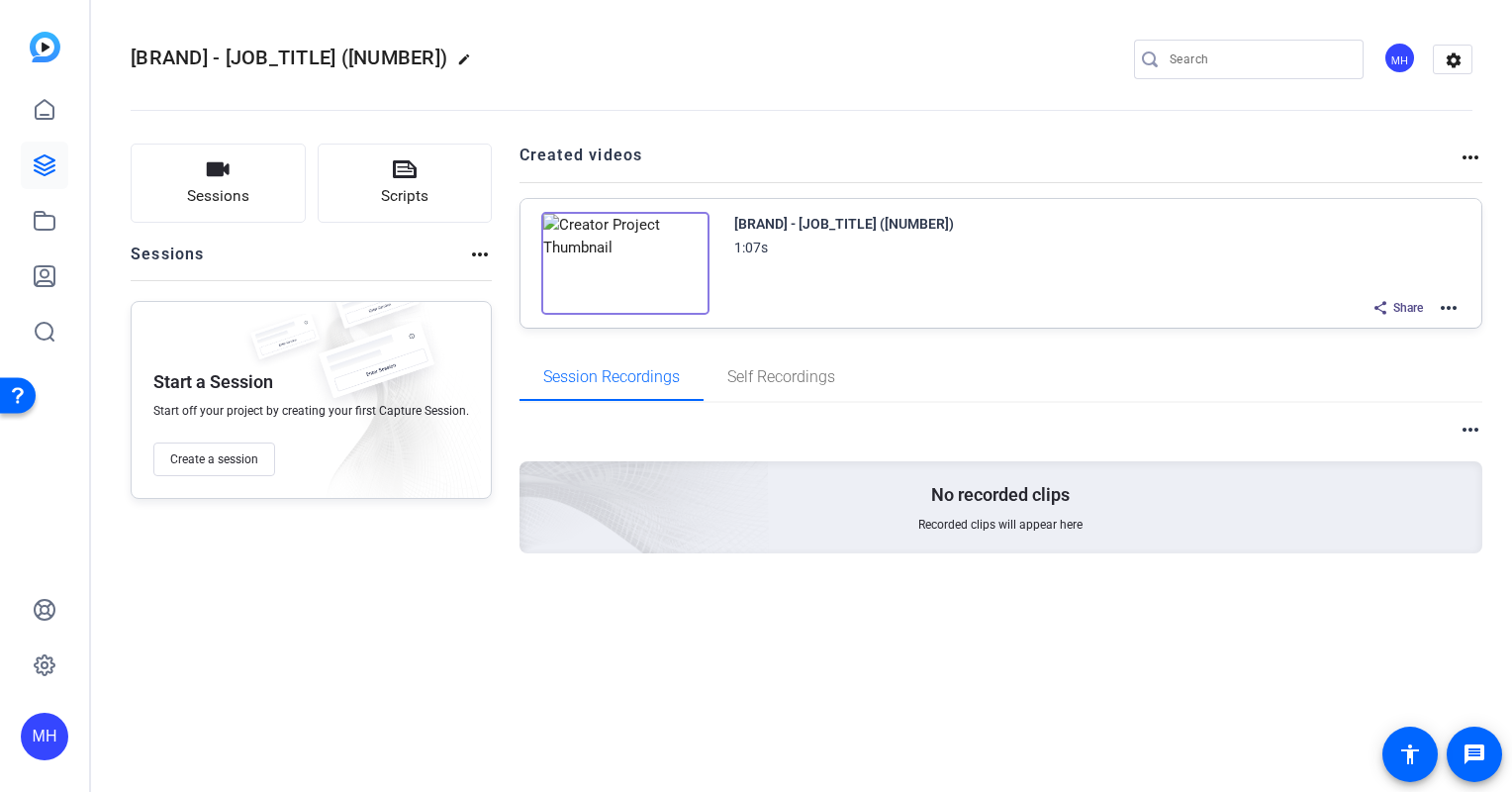 click 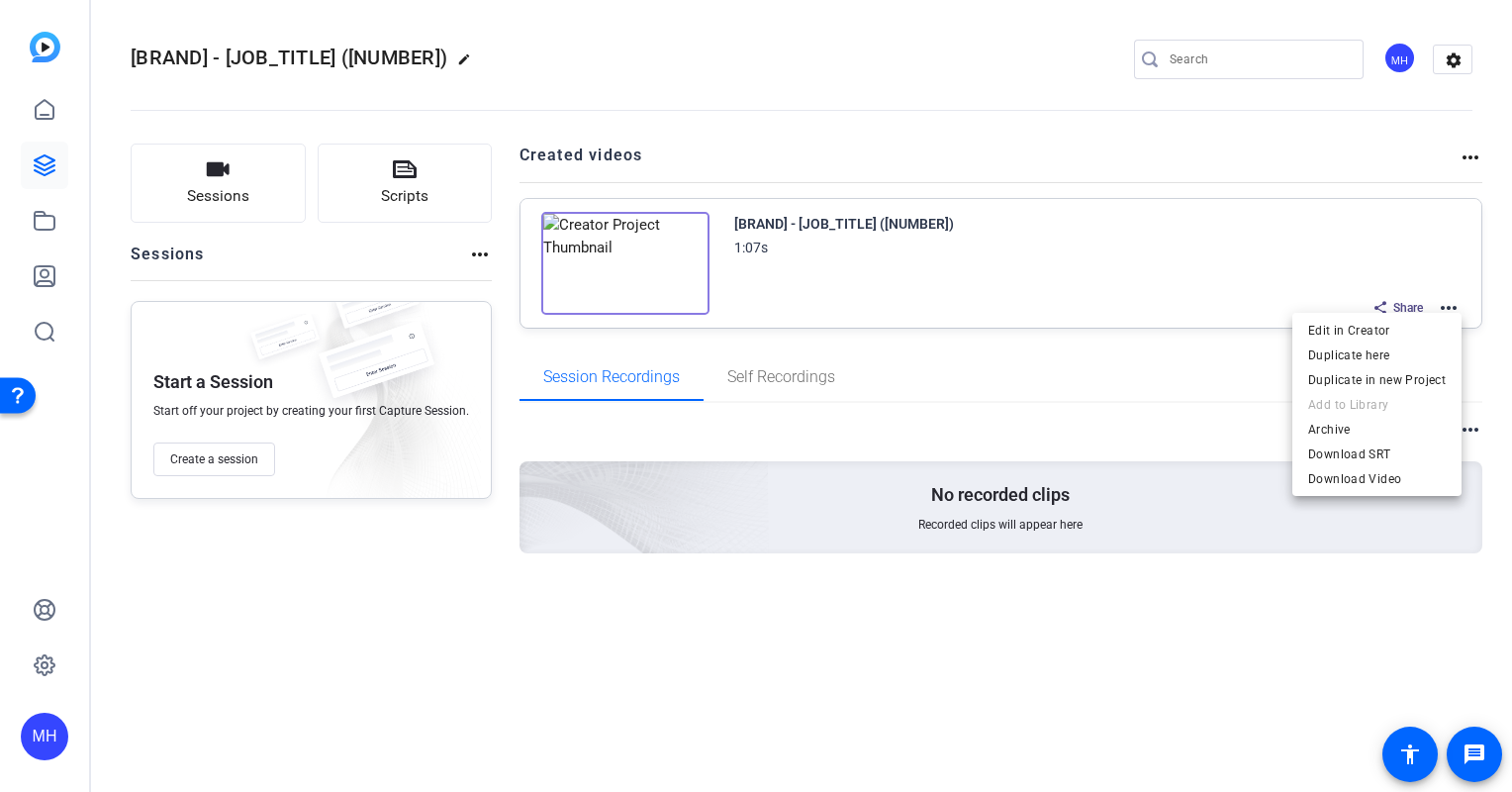 click at bounding box center (756, 396) 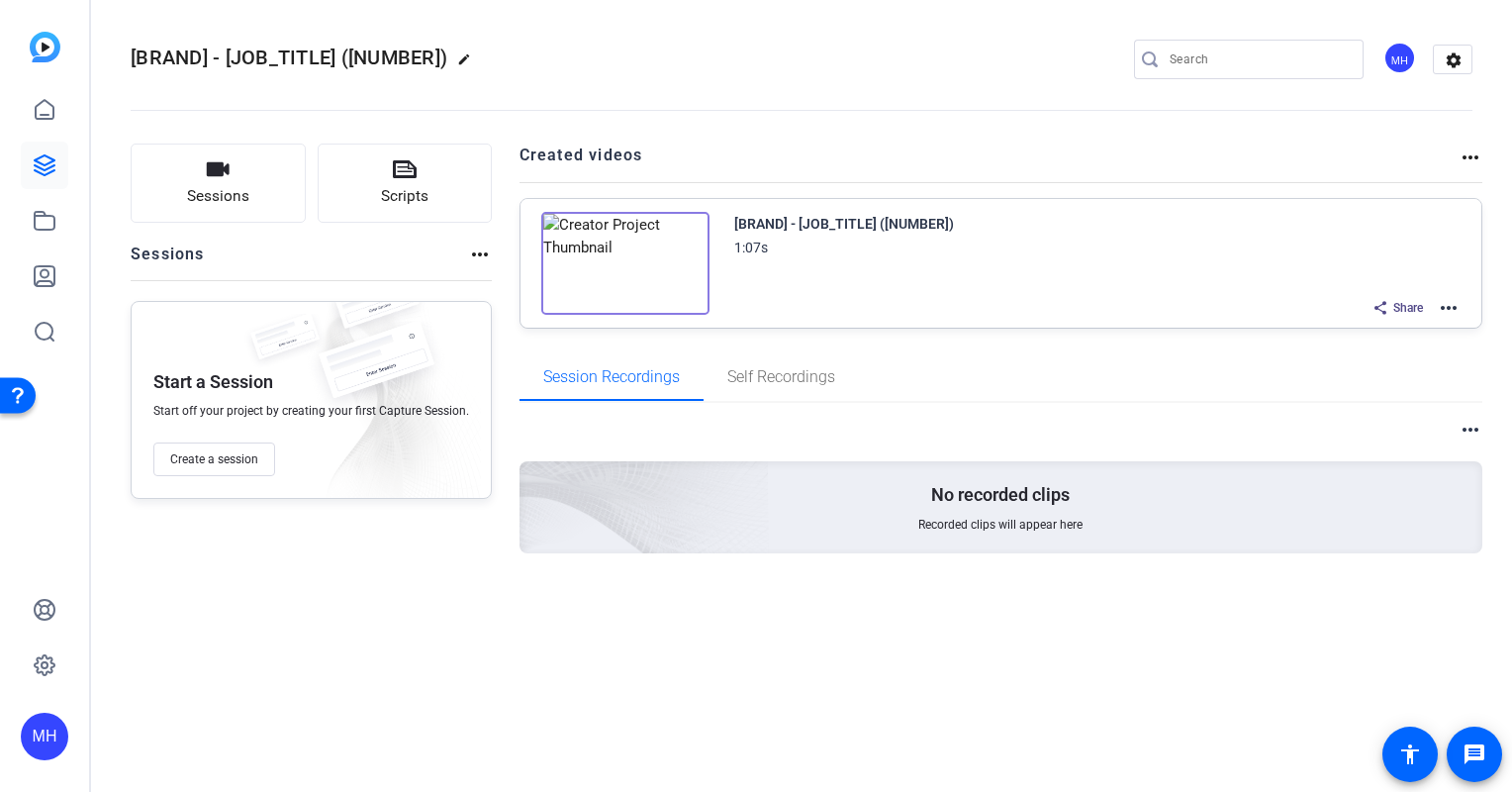 click on "MH" 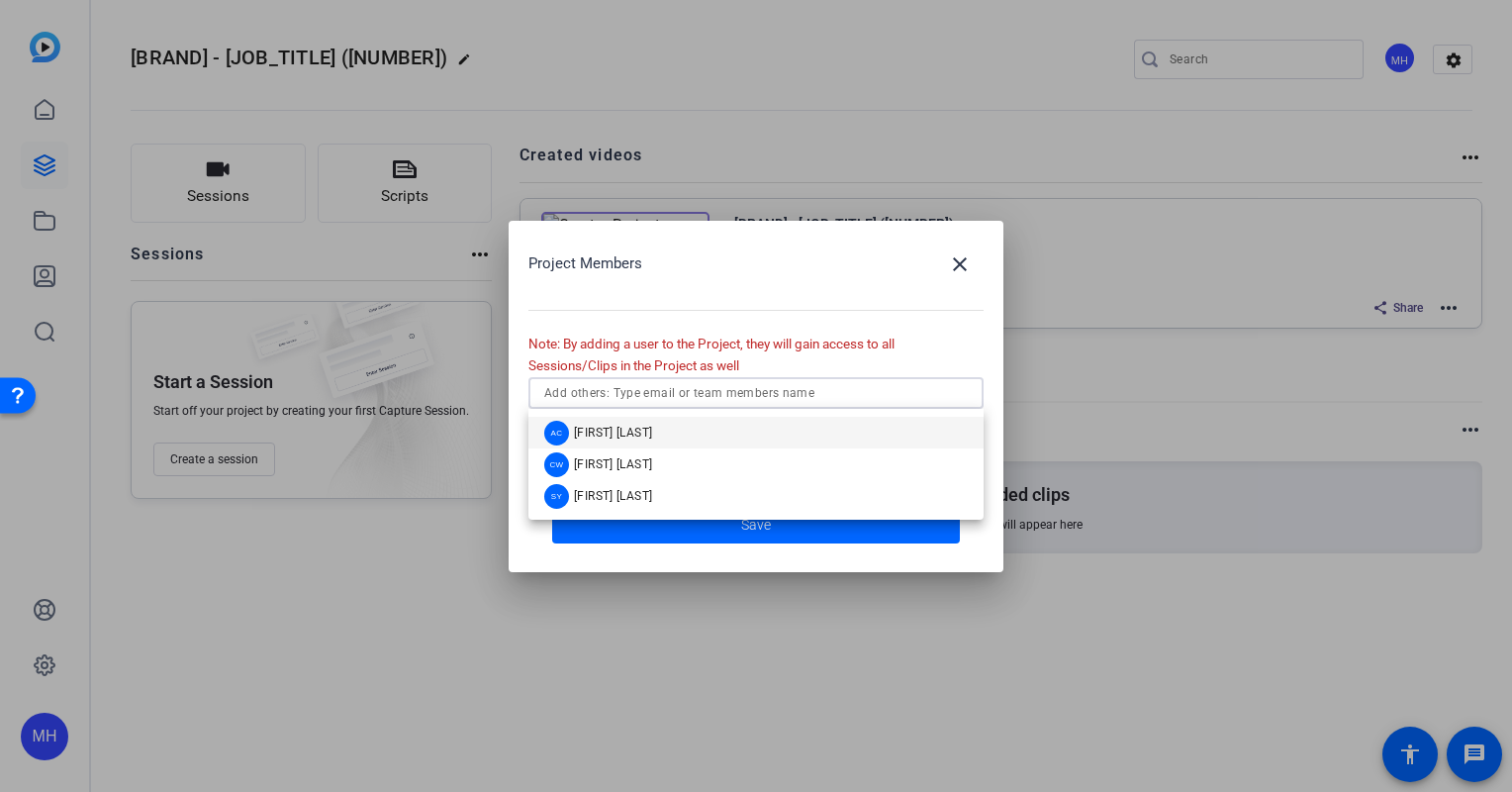 click at bounding box center (756, 393) 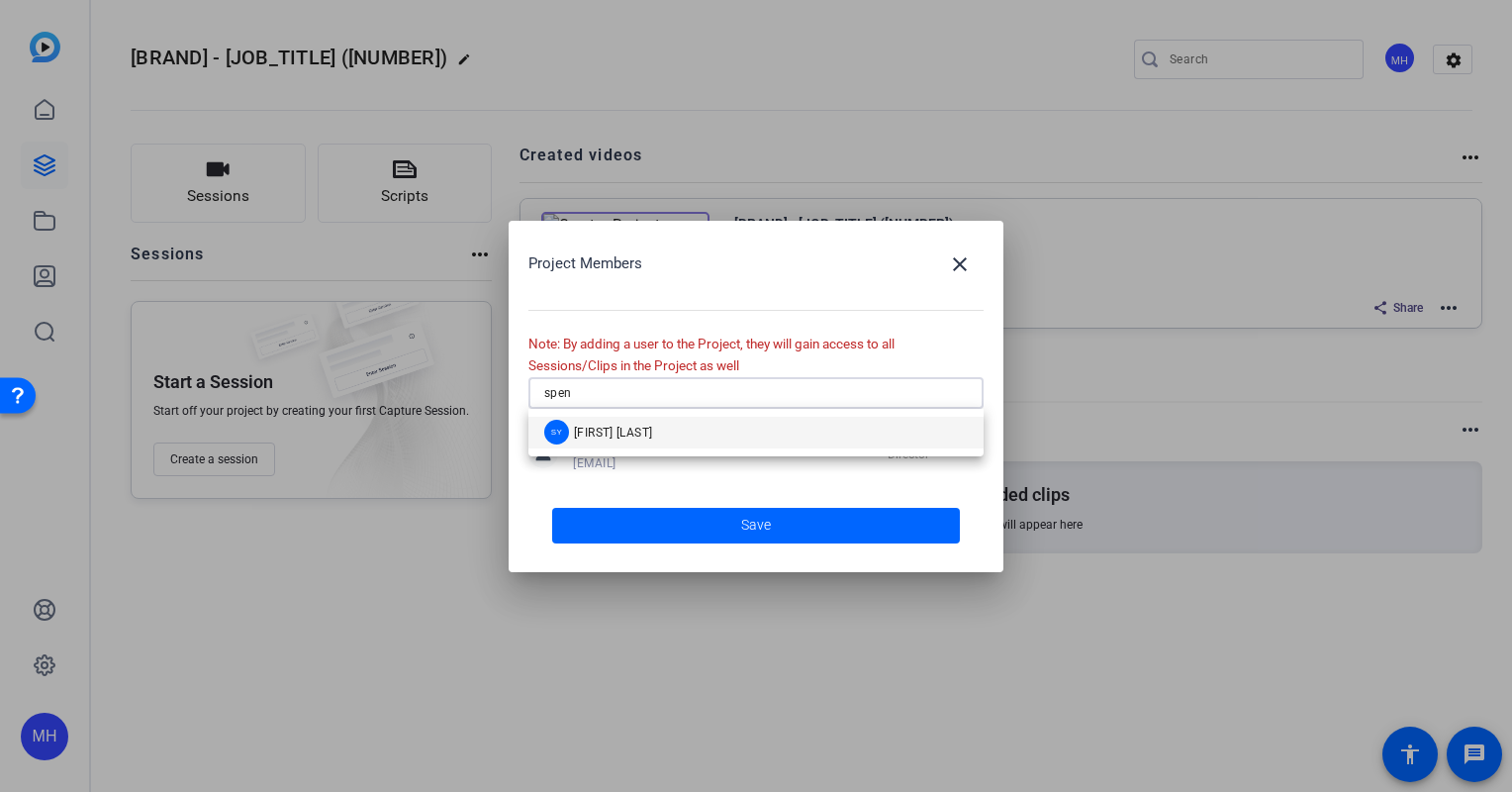 type on "spen" 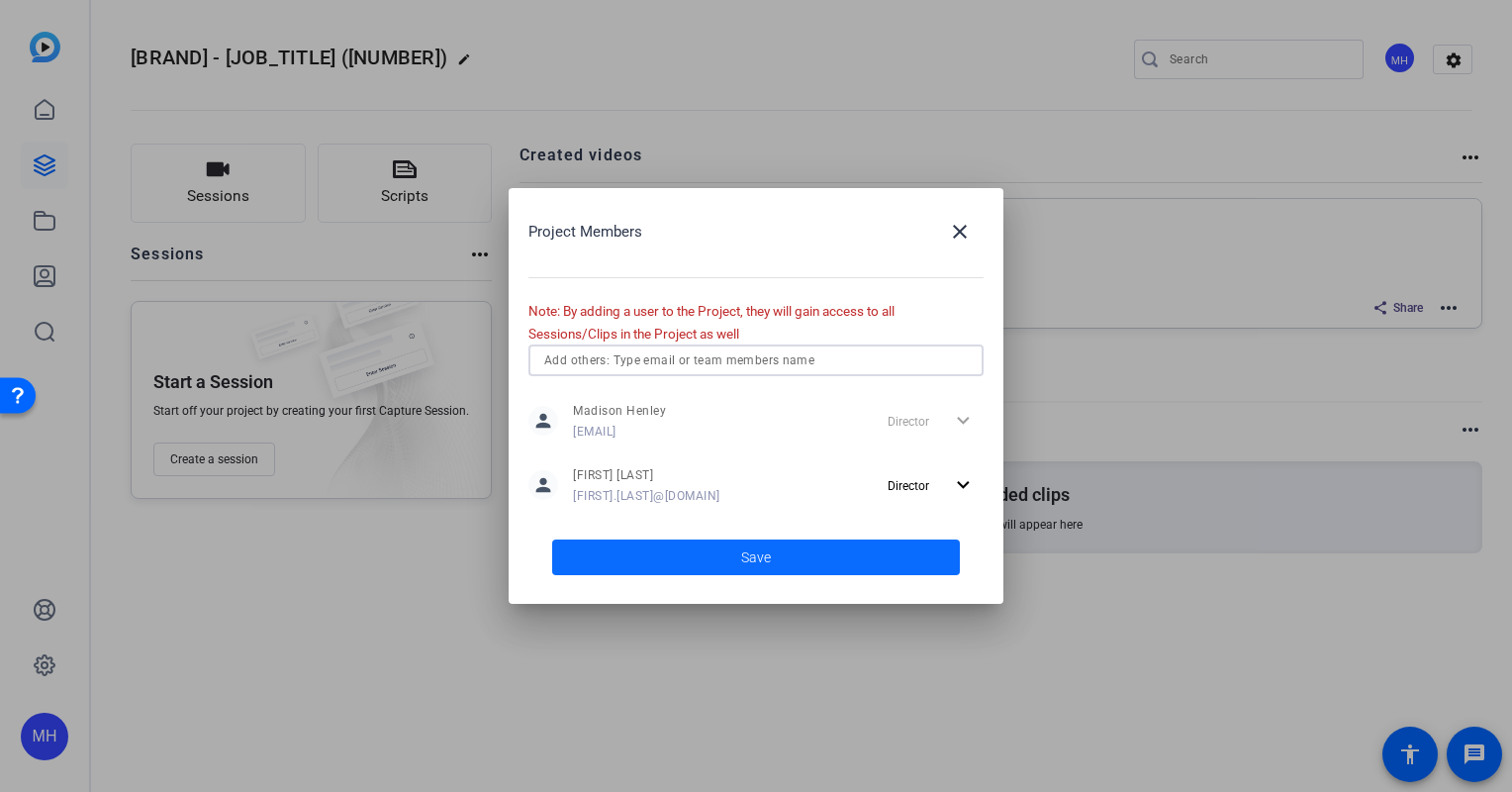 click 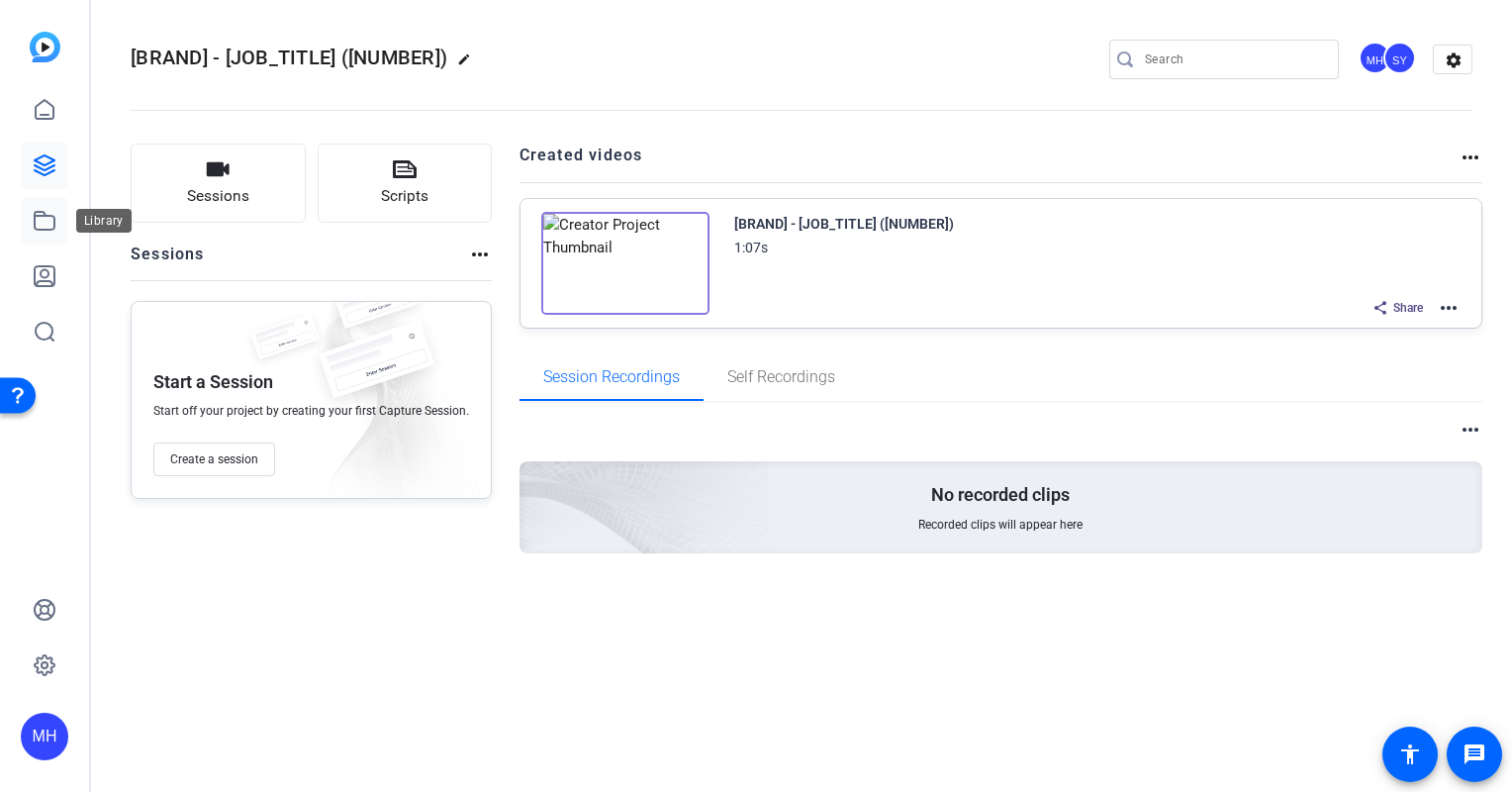 click 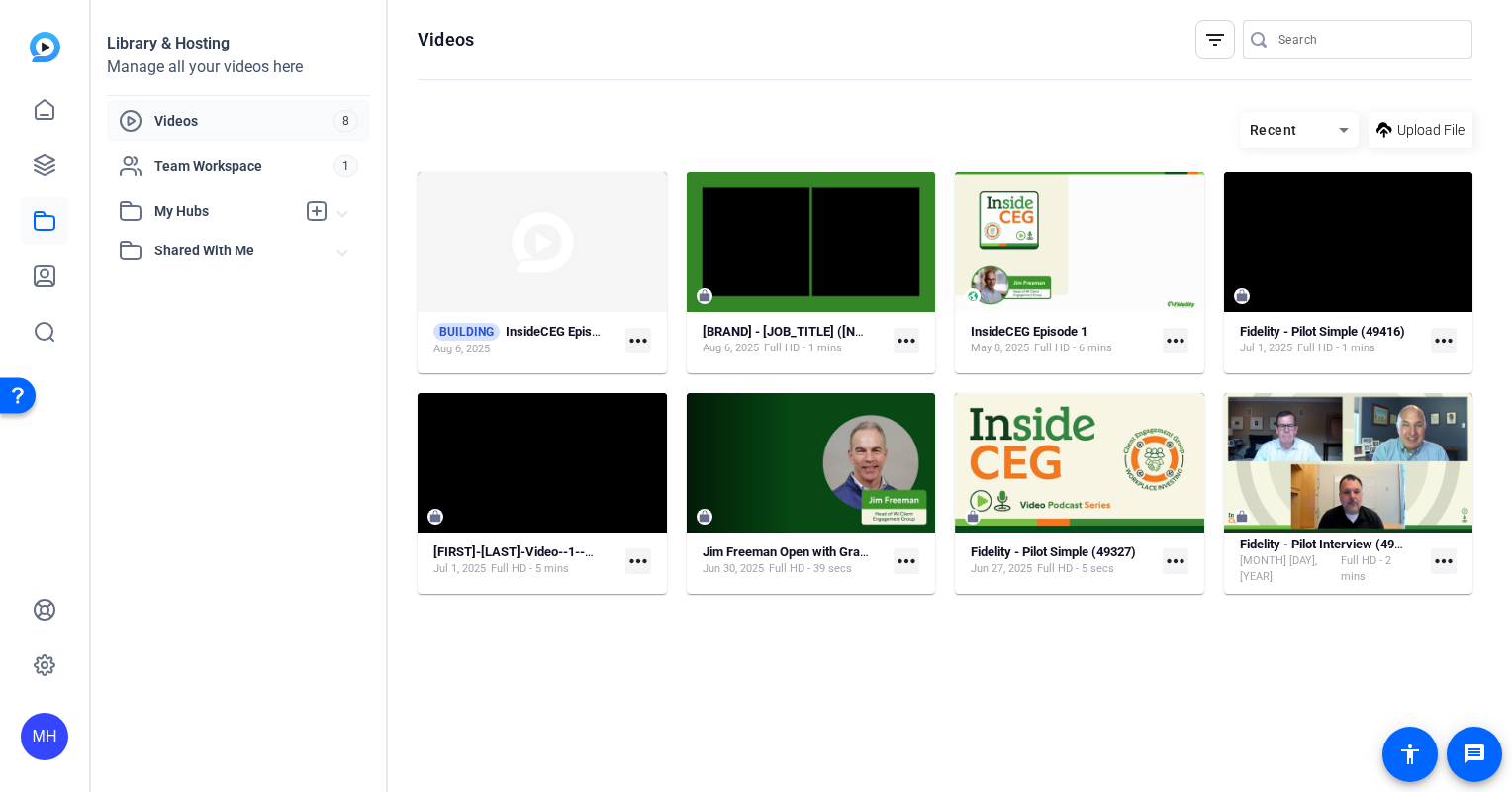 click on "more_horiz" 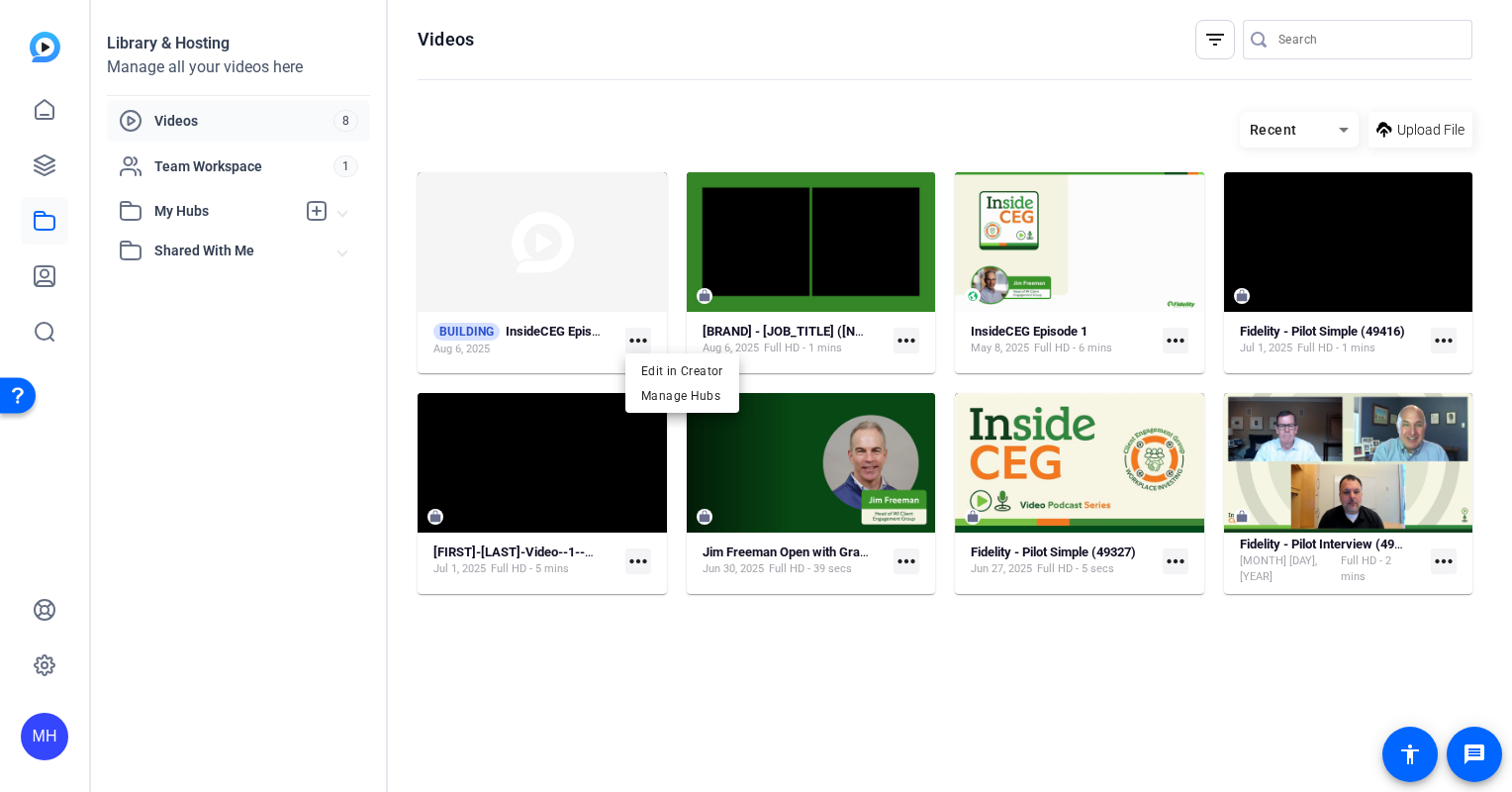 click at bounding box center (756, 396) 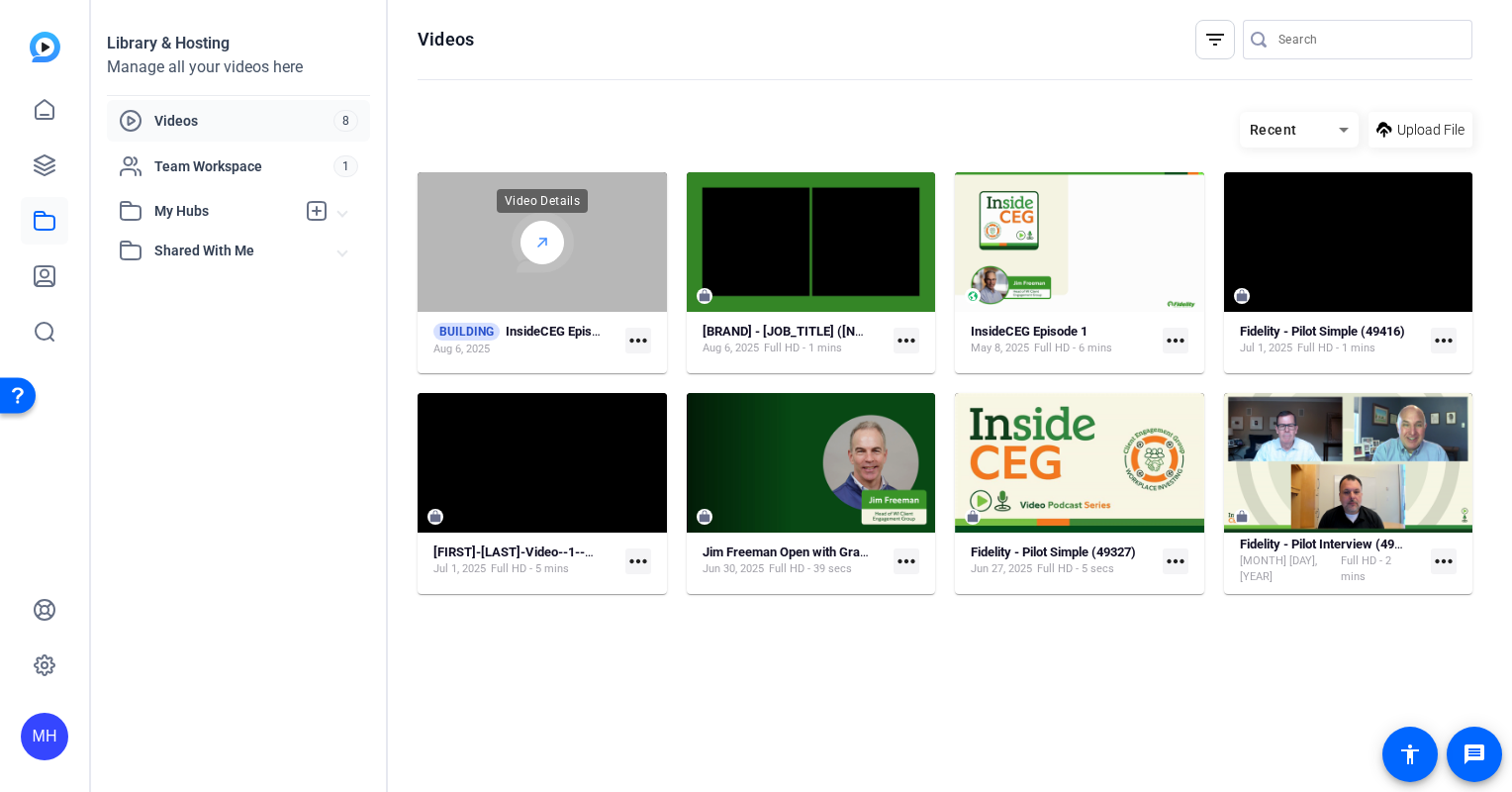 click 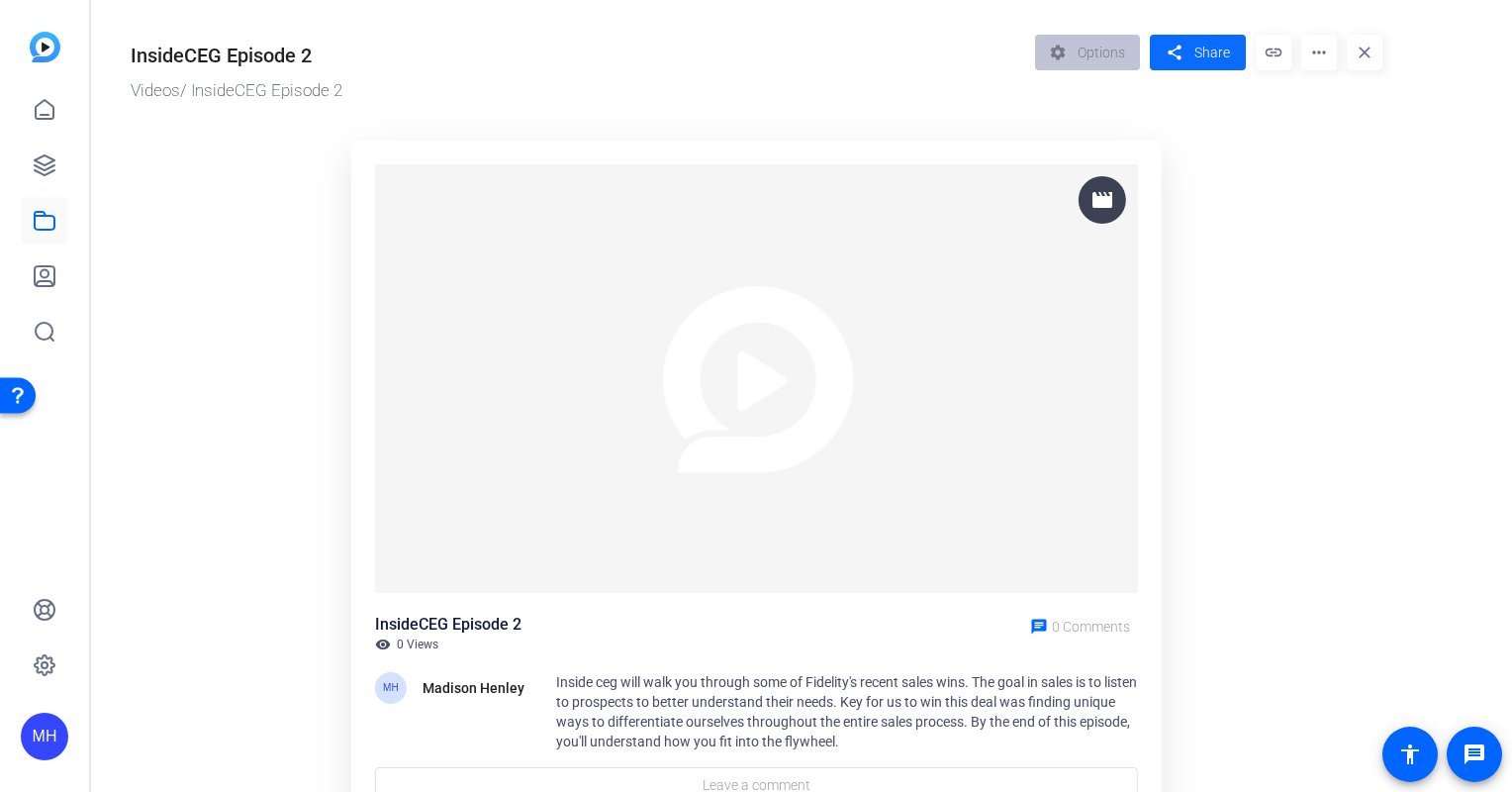 click on "Share" 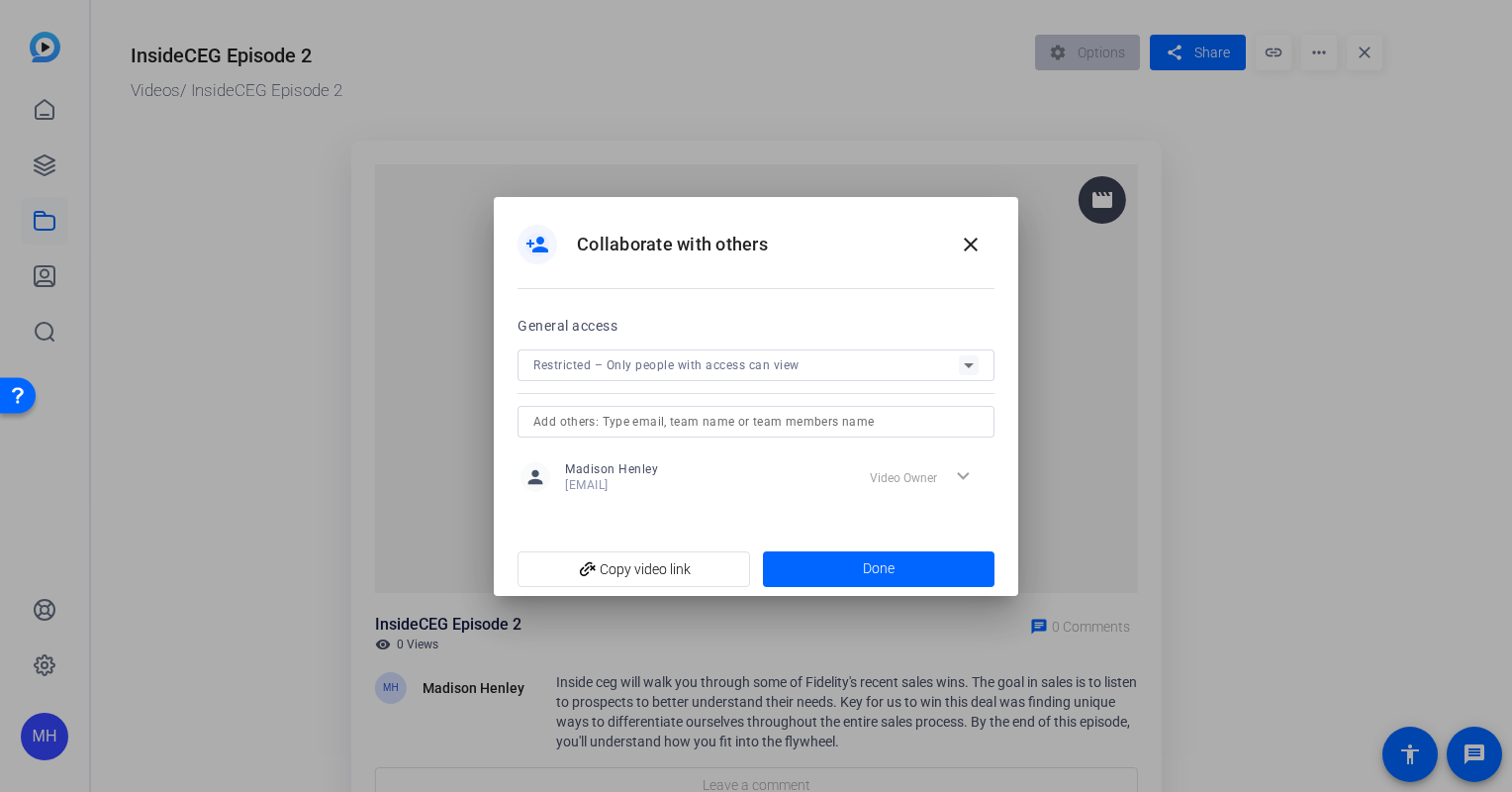 click on "Restricted – Only people with access can view" at bounding box center [666, 365] 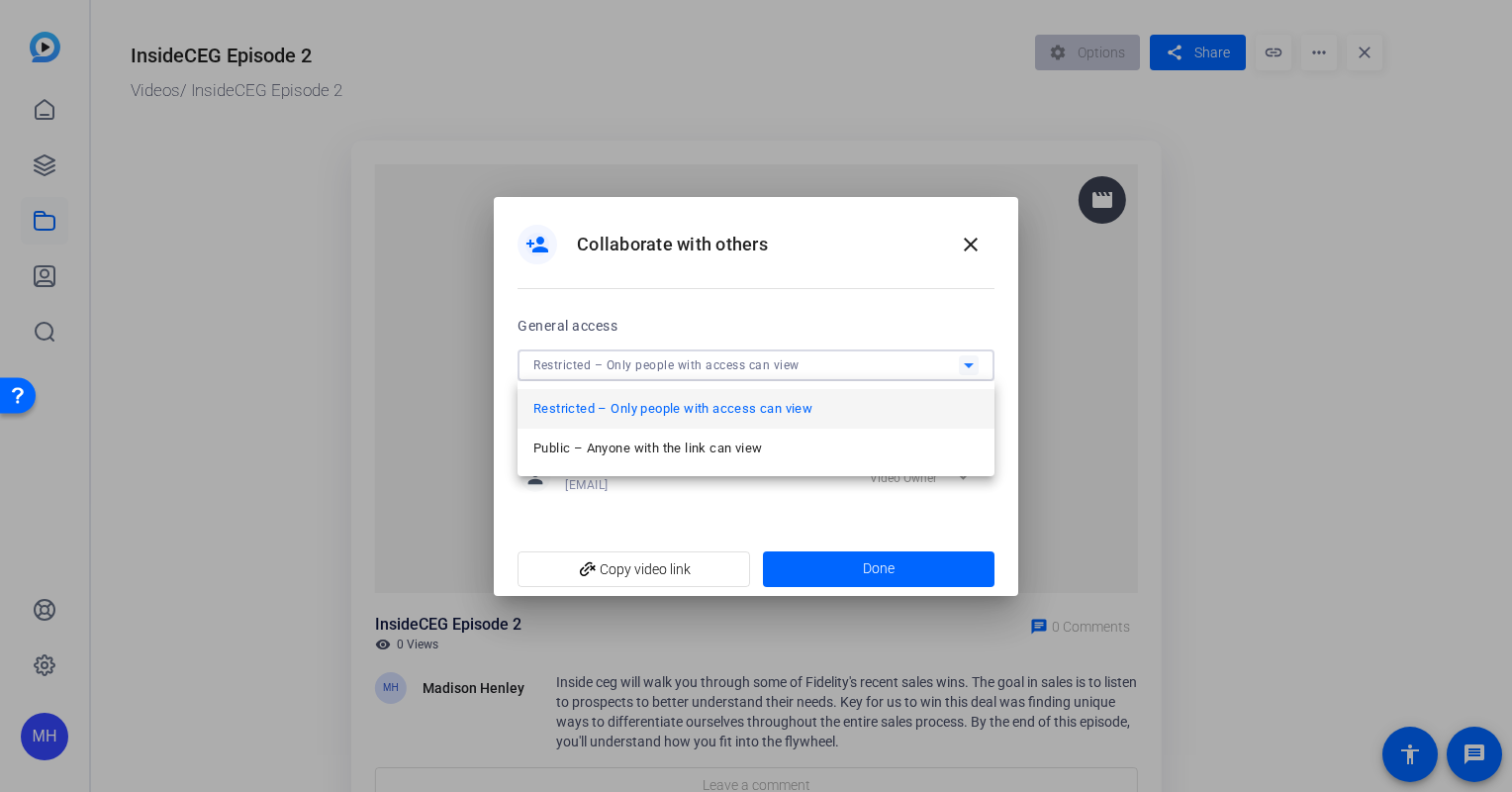 click at bounding box center (756, 396) 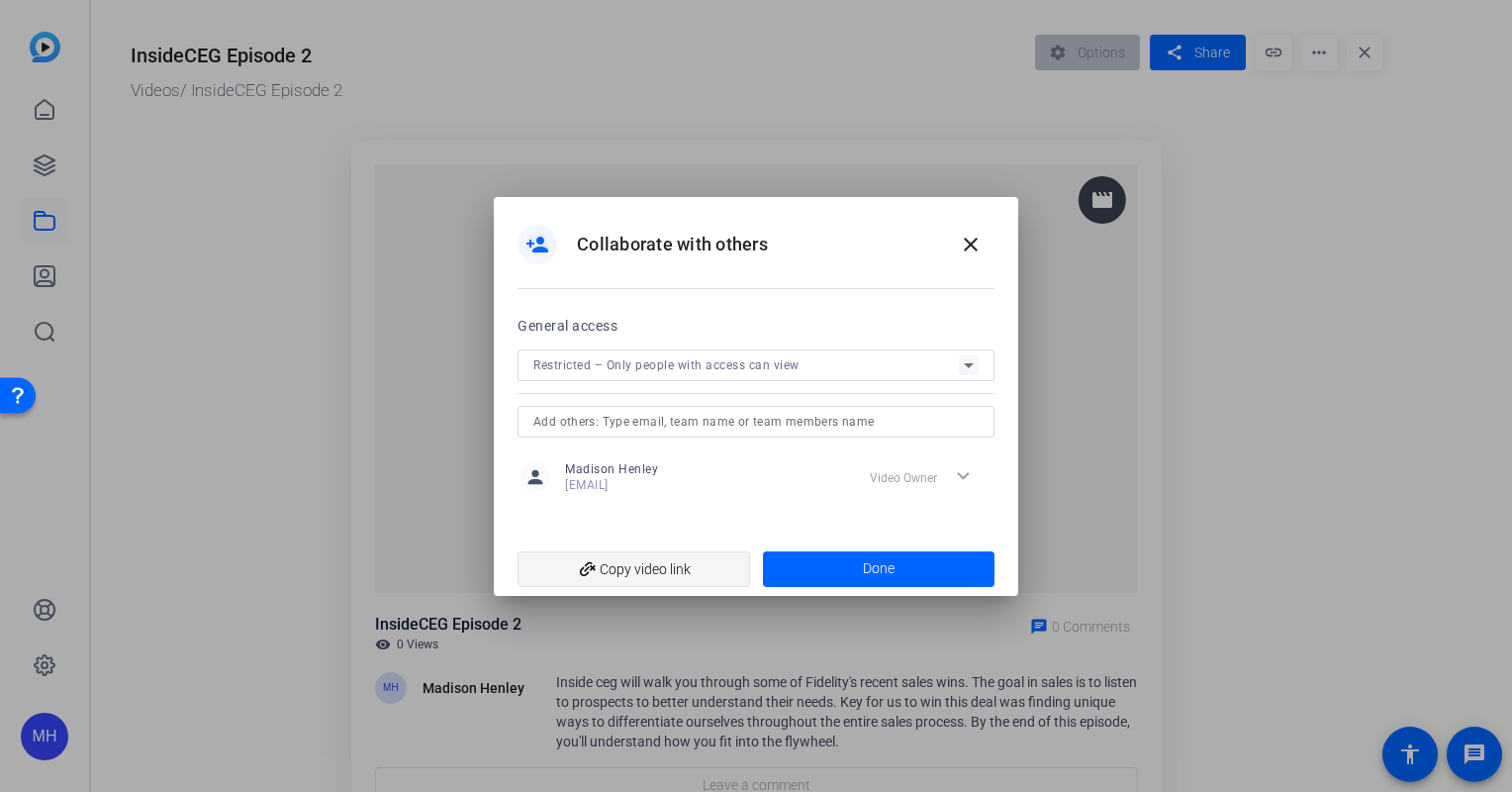 click on "add_link  Copy video link" 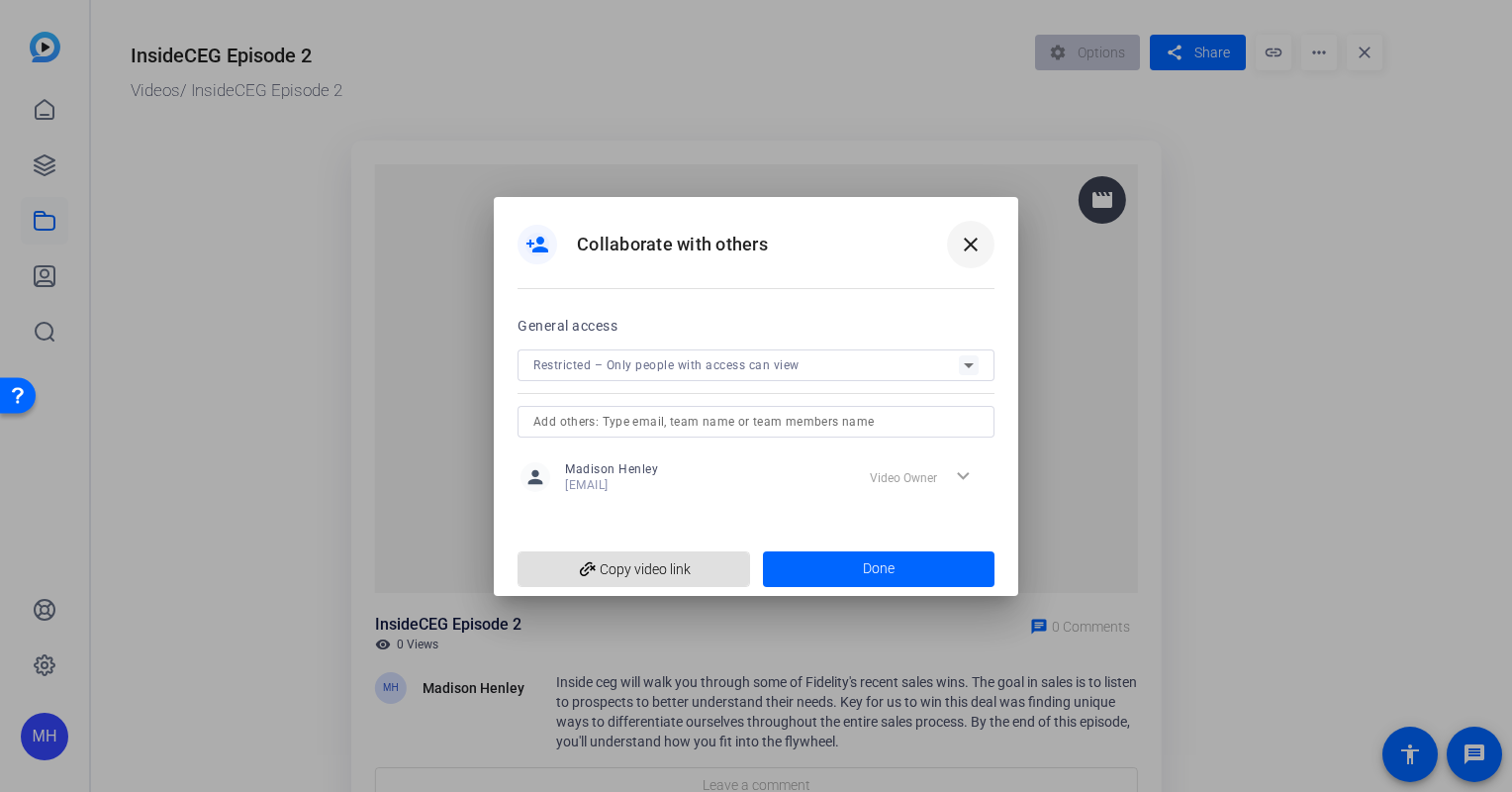 click at bounding box center (971, 245) 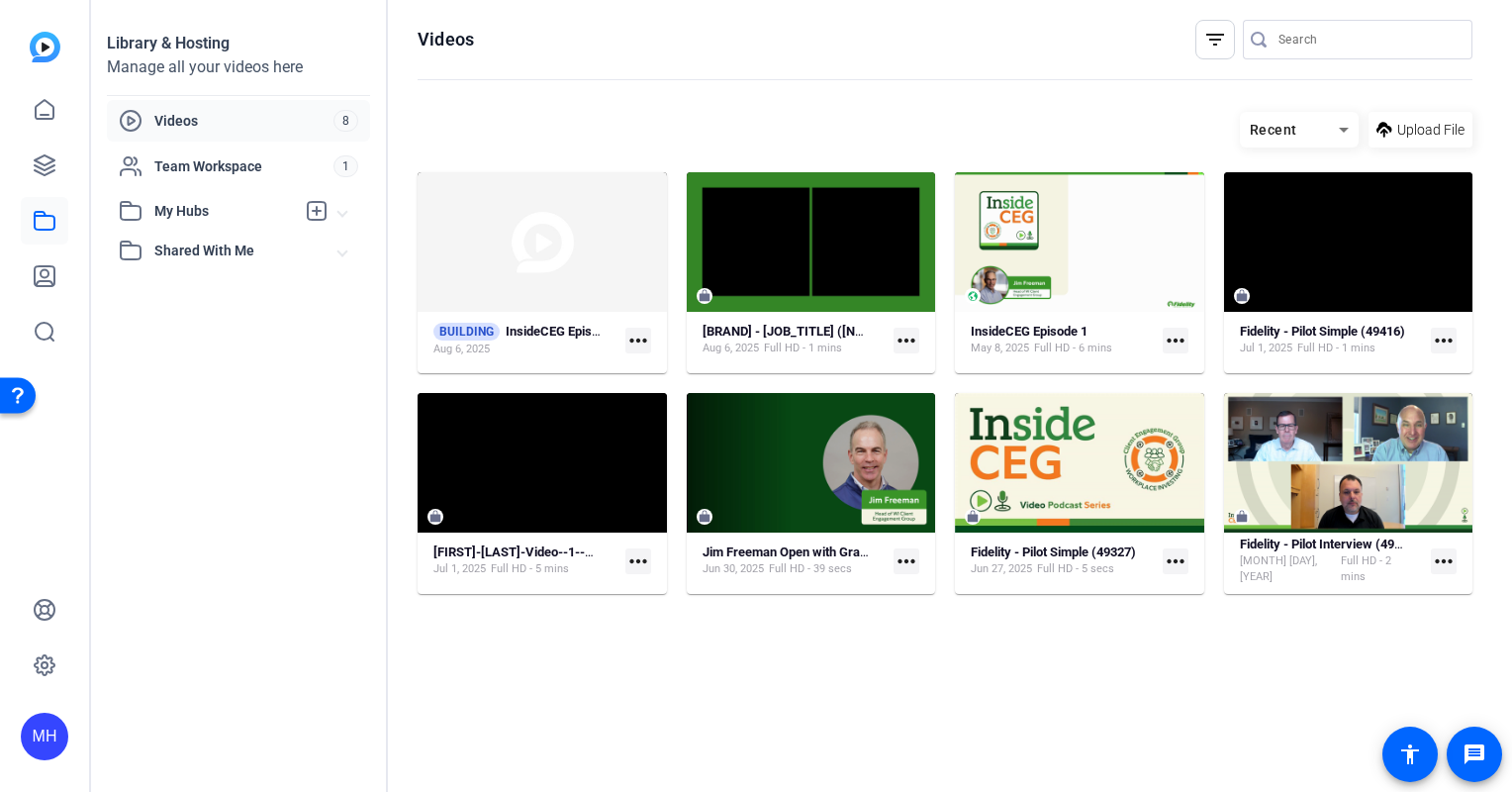 click on "more_horiz" 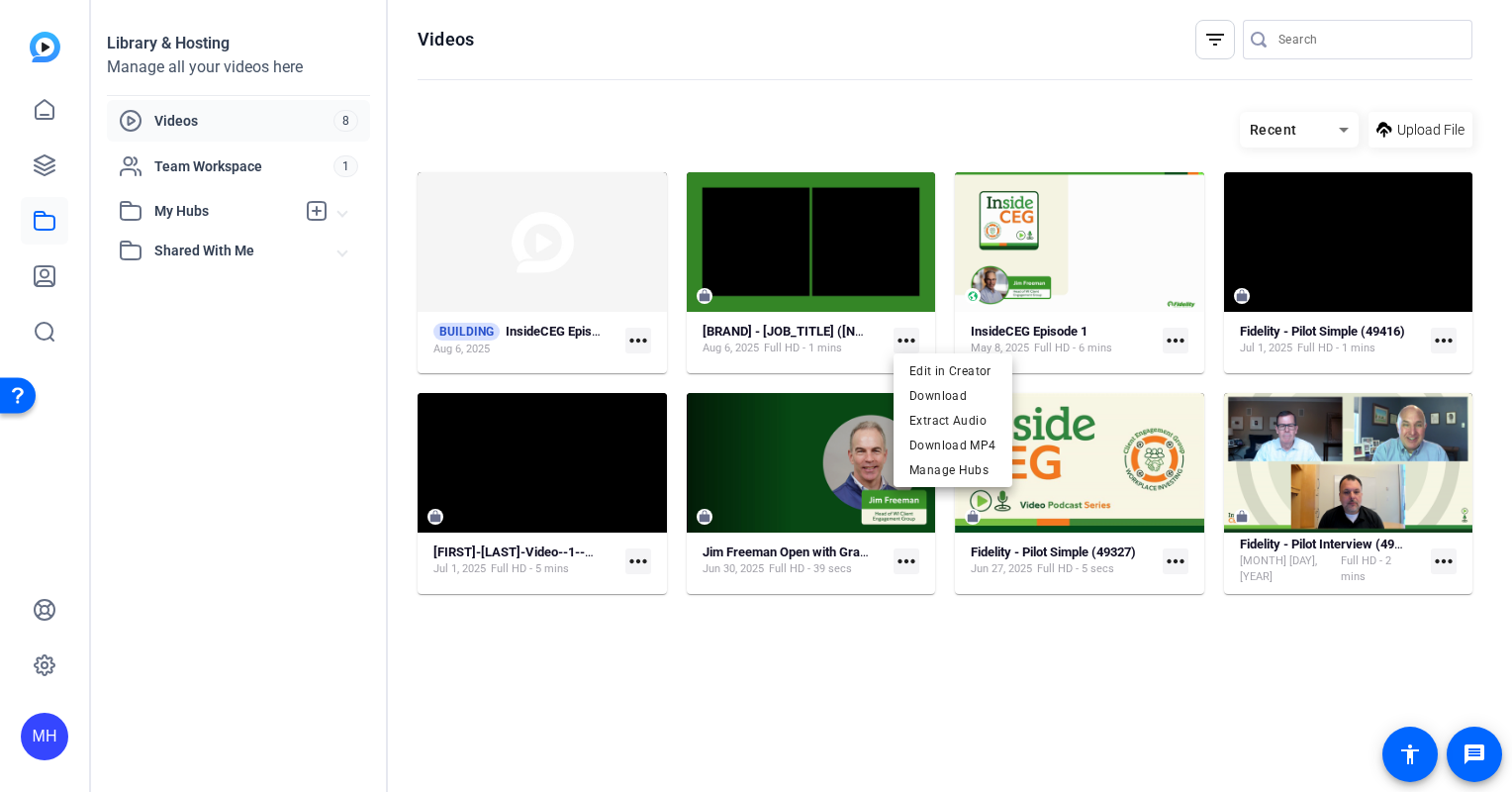 click at bounding box center (756, 396) 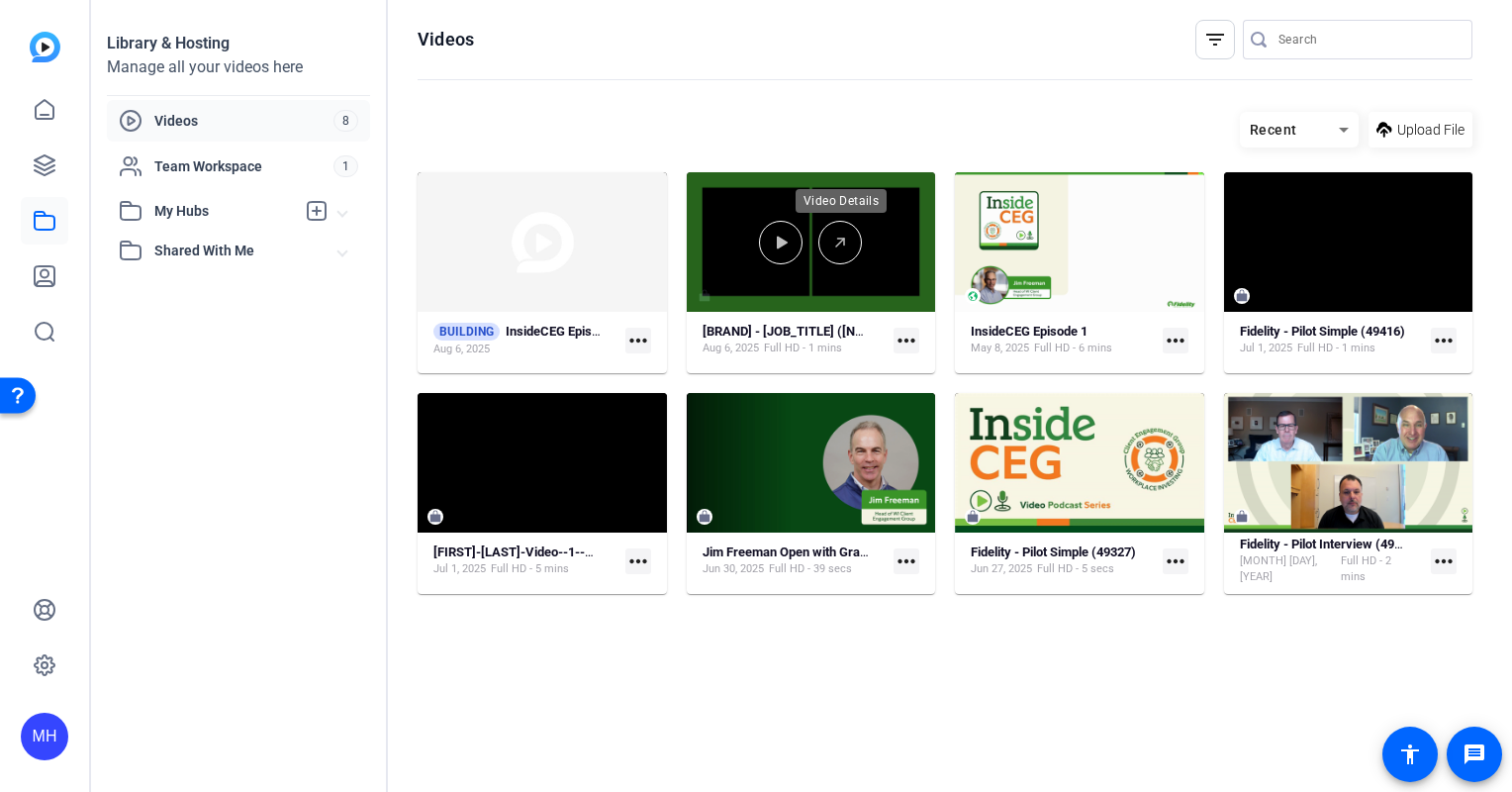 click 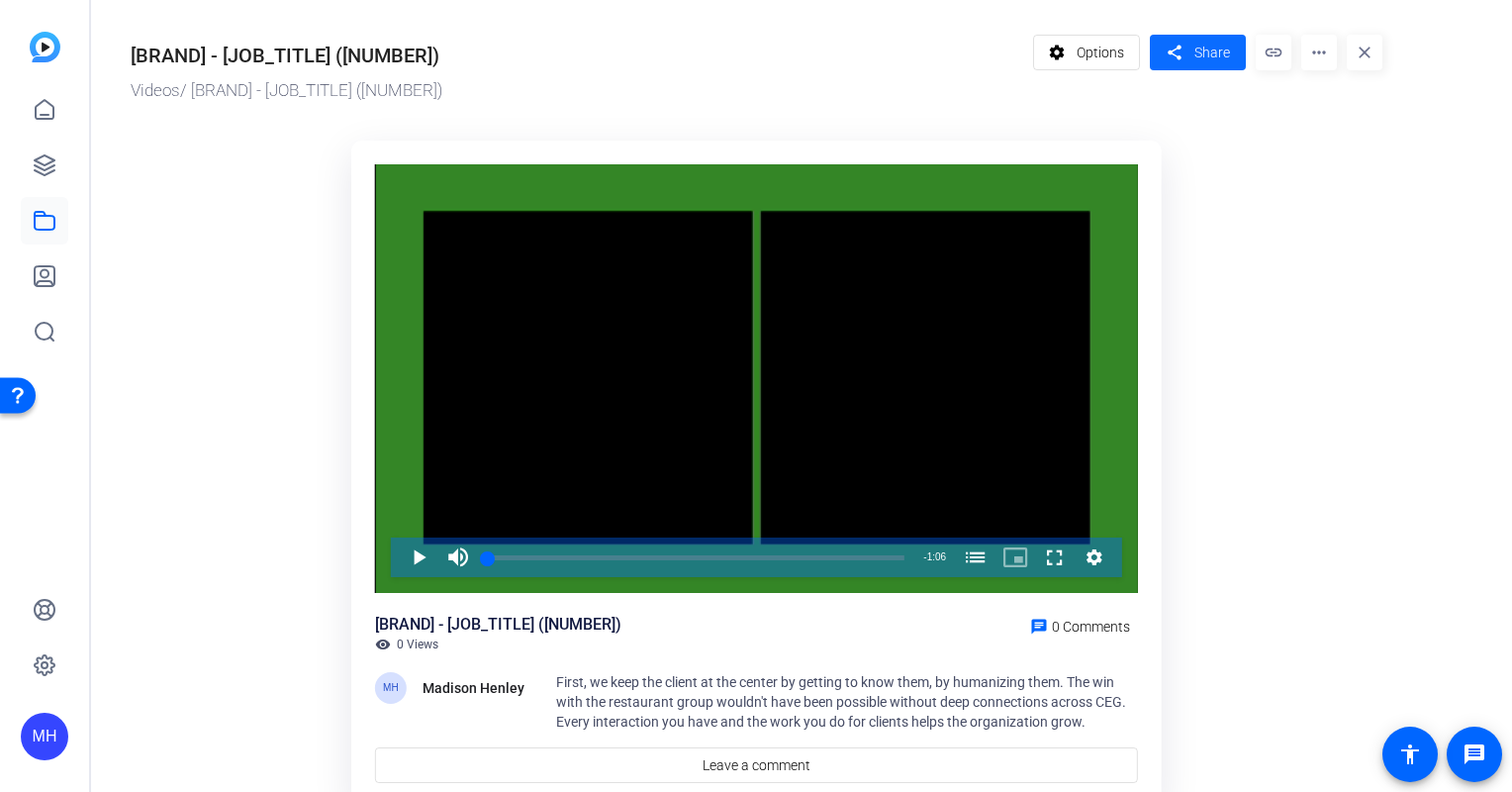 click 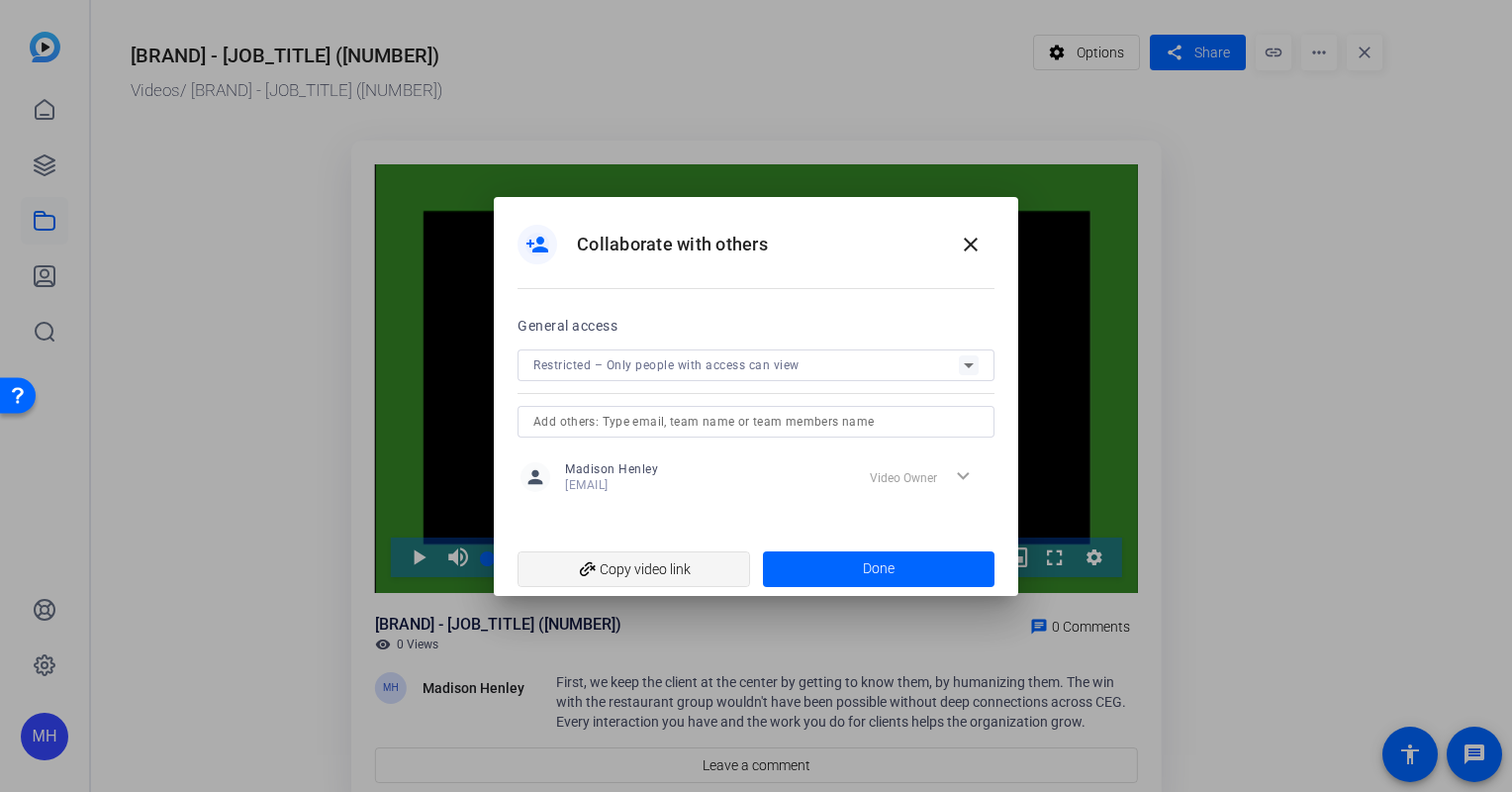 click on "add_link  Copy video link" 